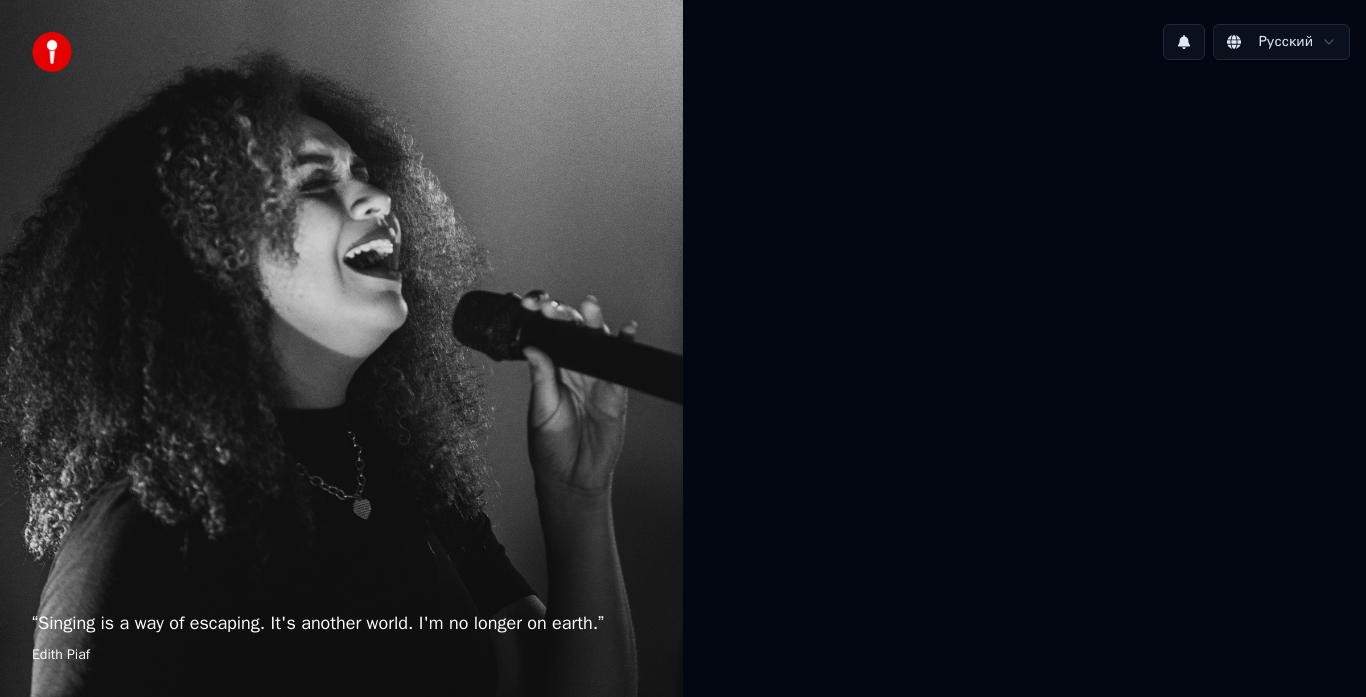 scroll, scrollTop: 0, scrollLeft: 0, axis: both 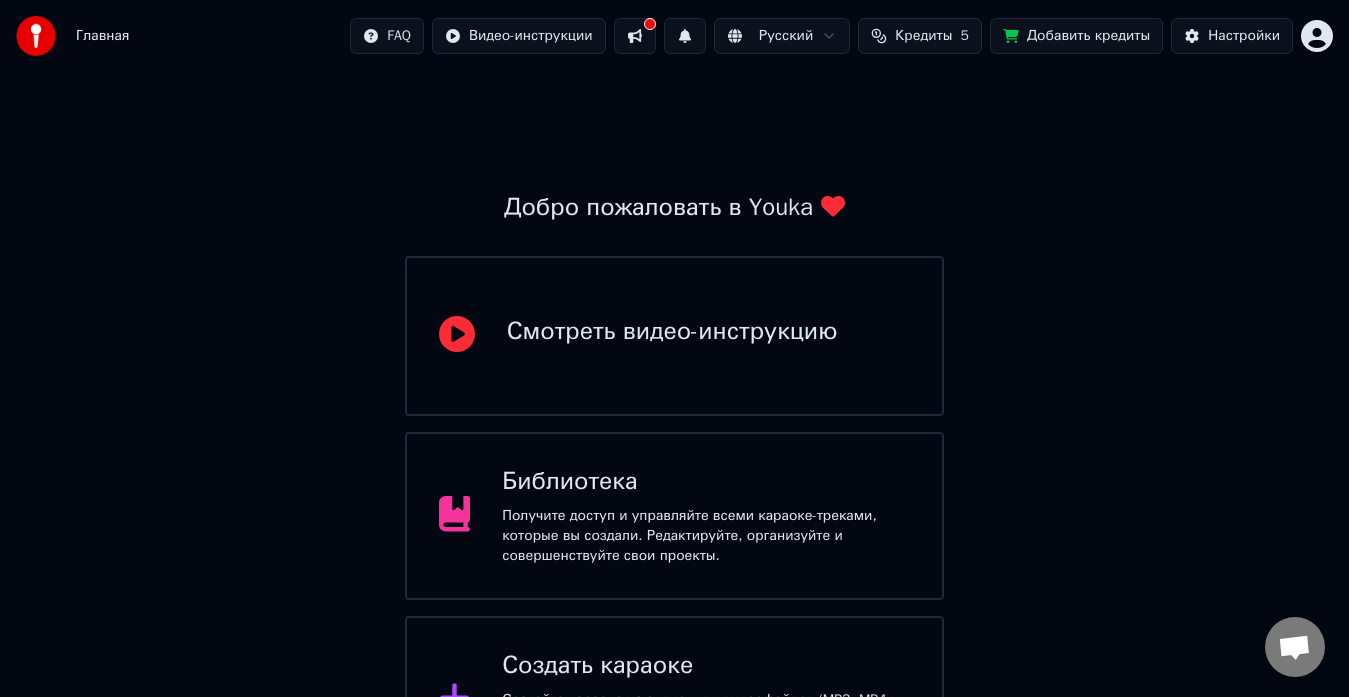 click on "Создать караоке Создайте караоке из аудио- или видеофайлов (MP3, MP4 и других), или вставьте URL, чтобы мгновенно создать караоке-видео с синхронизированными текстами." at bounding box center [675, 700] 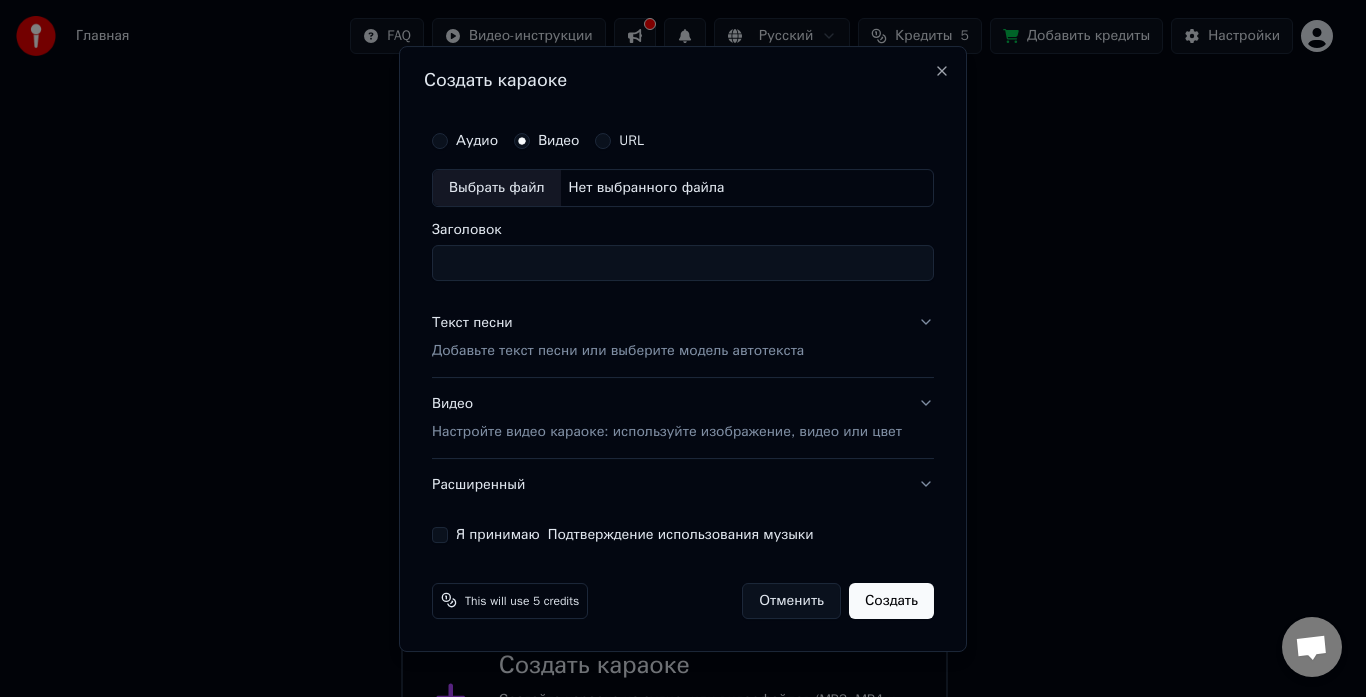 click on "Выбрать файл" at bounding box center (497, 188) 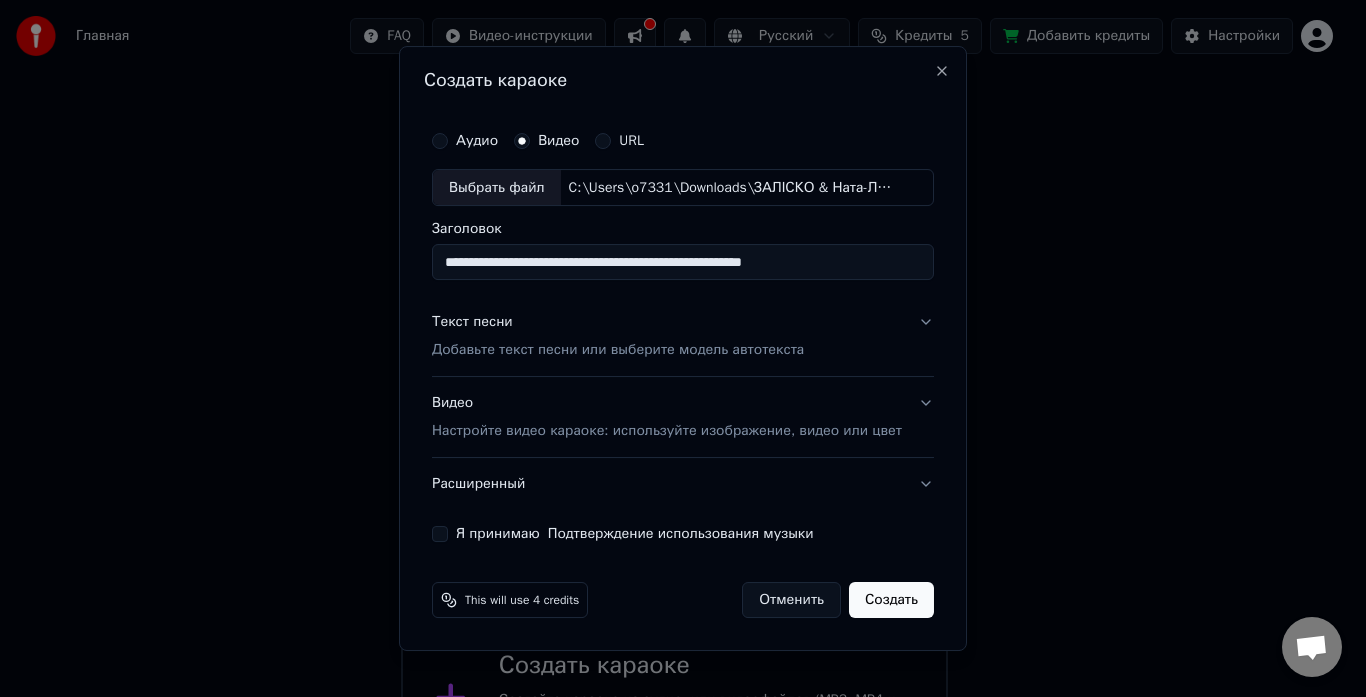 click on "**********" at bounding box center (683, 263) 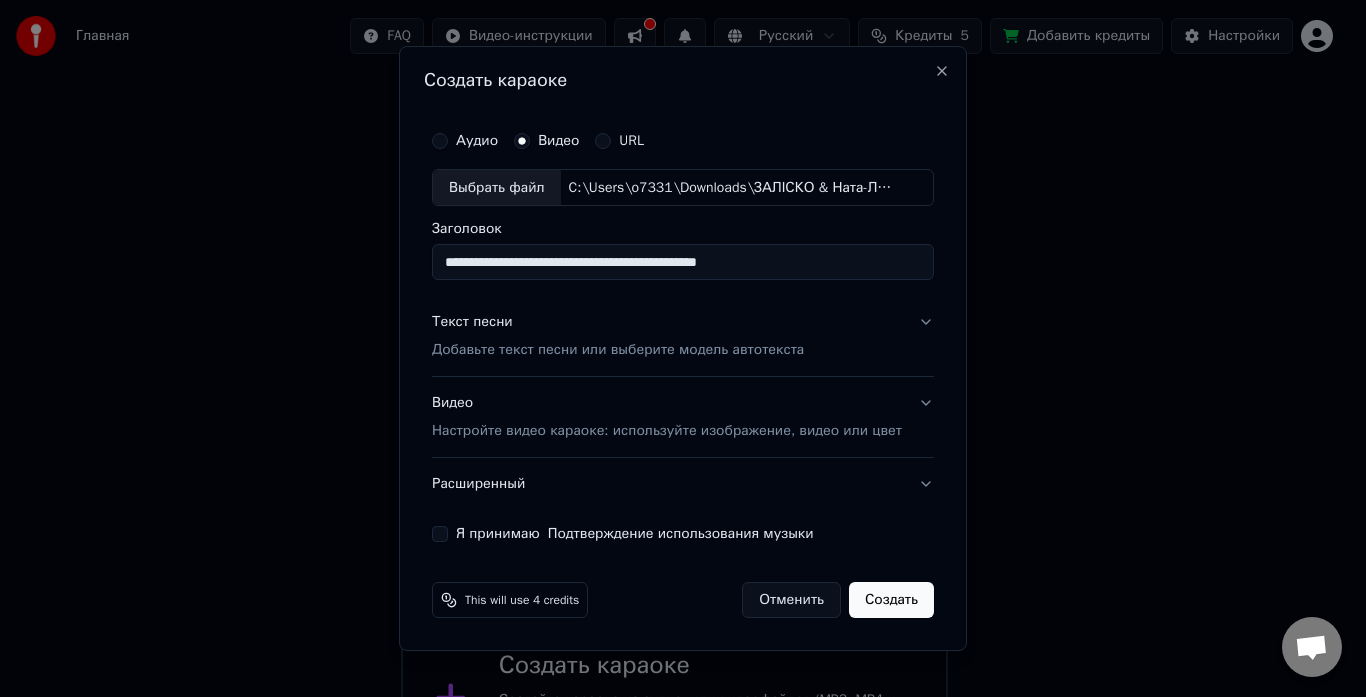 click on "**********" at bounding box center (683, 263) 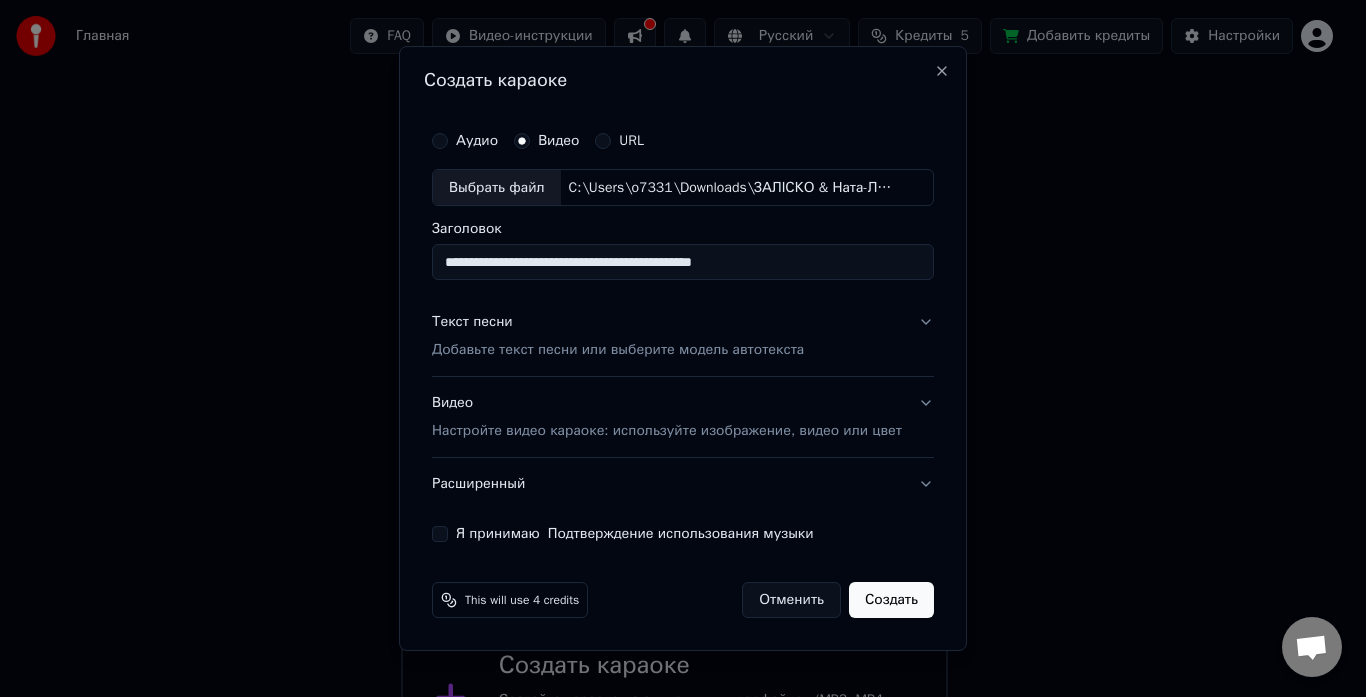 type on "**********" 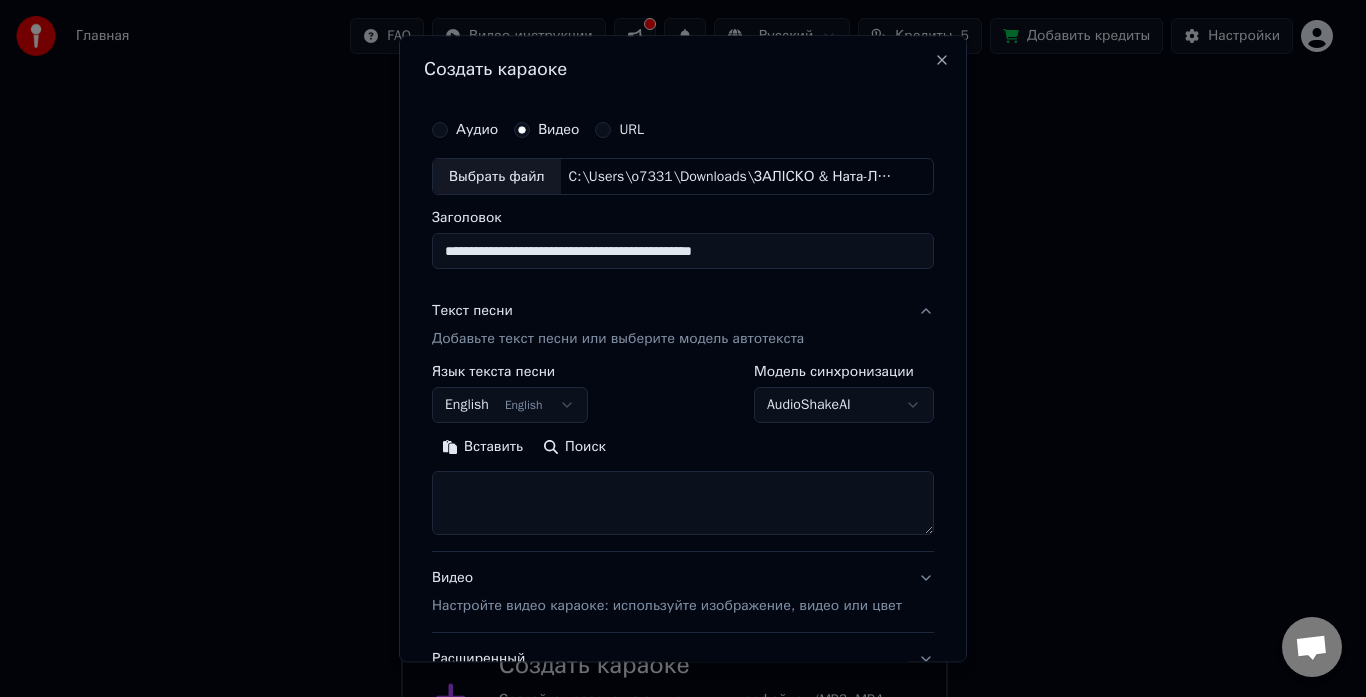 click on "Вставить" at bounding box center [482, 448] 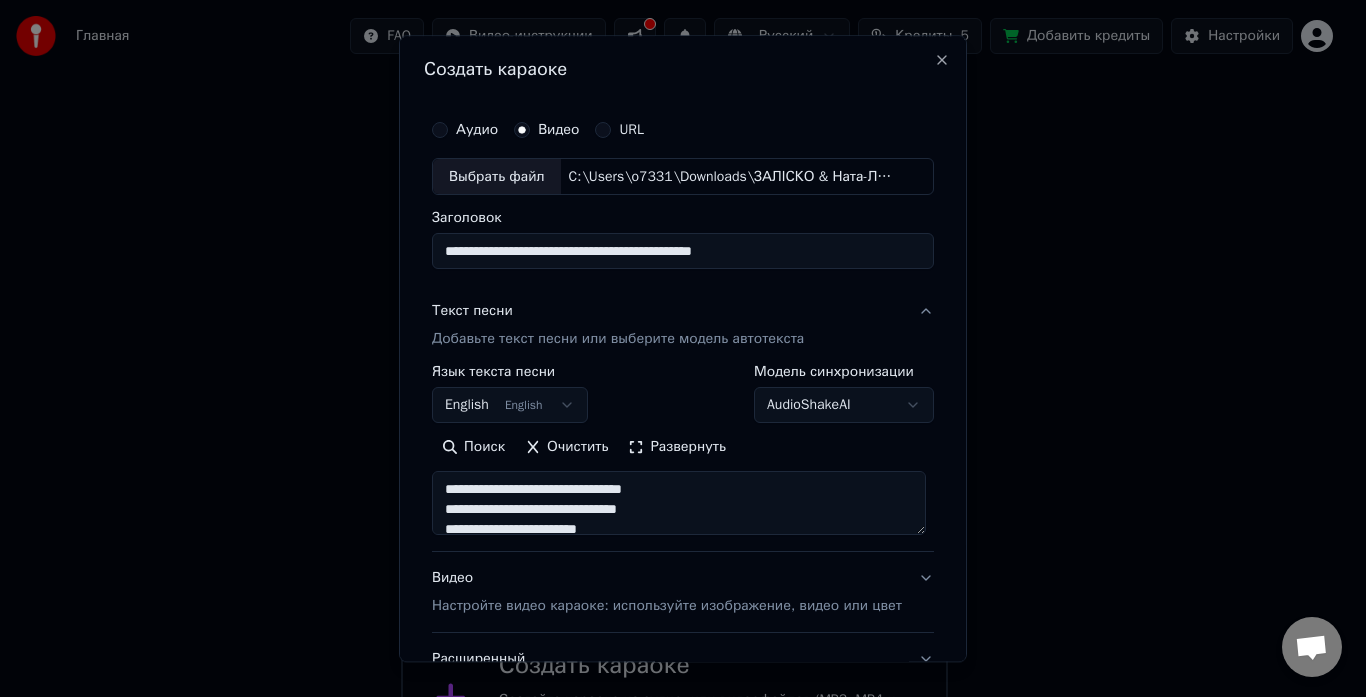 click on "Настройте видео караоке: используйте изображение, видео или цвет" at bounding box center (667, 607) 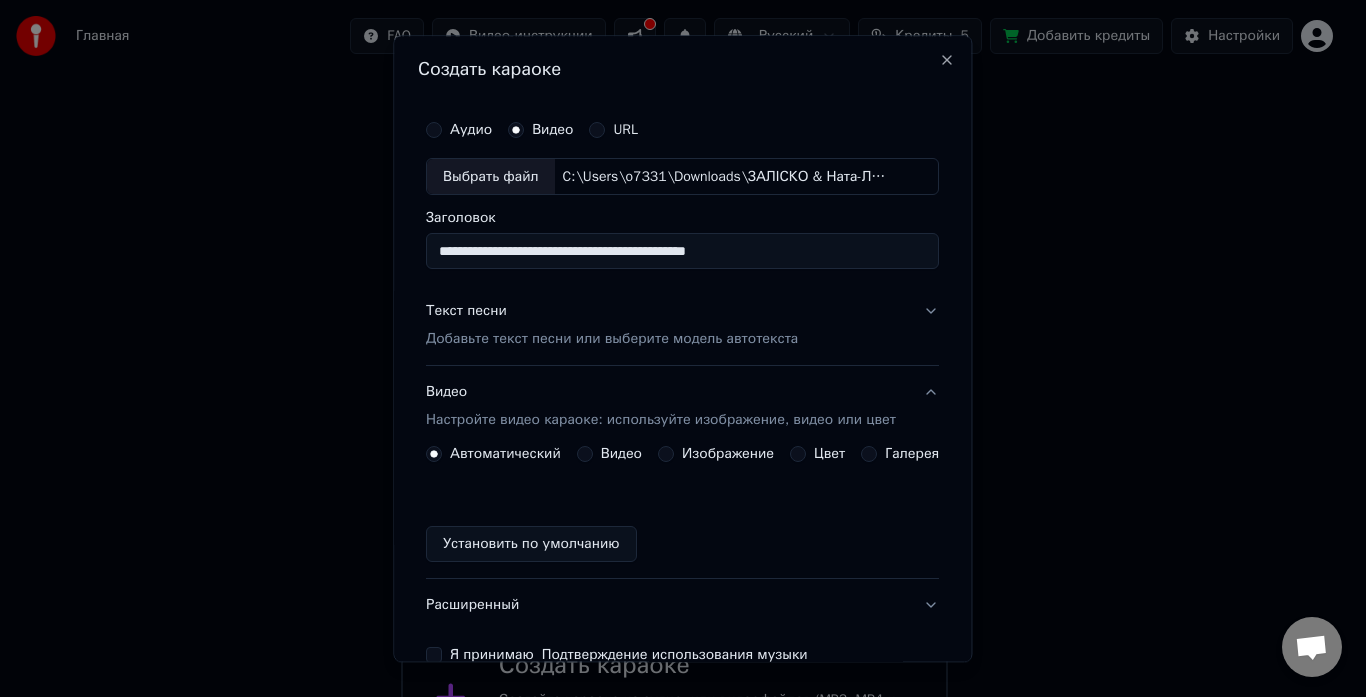 click on "Видео" at bounding box center (585, 455) 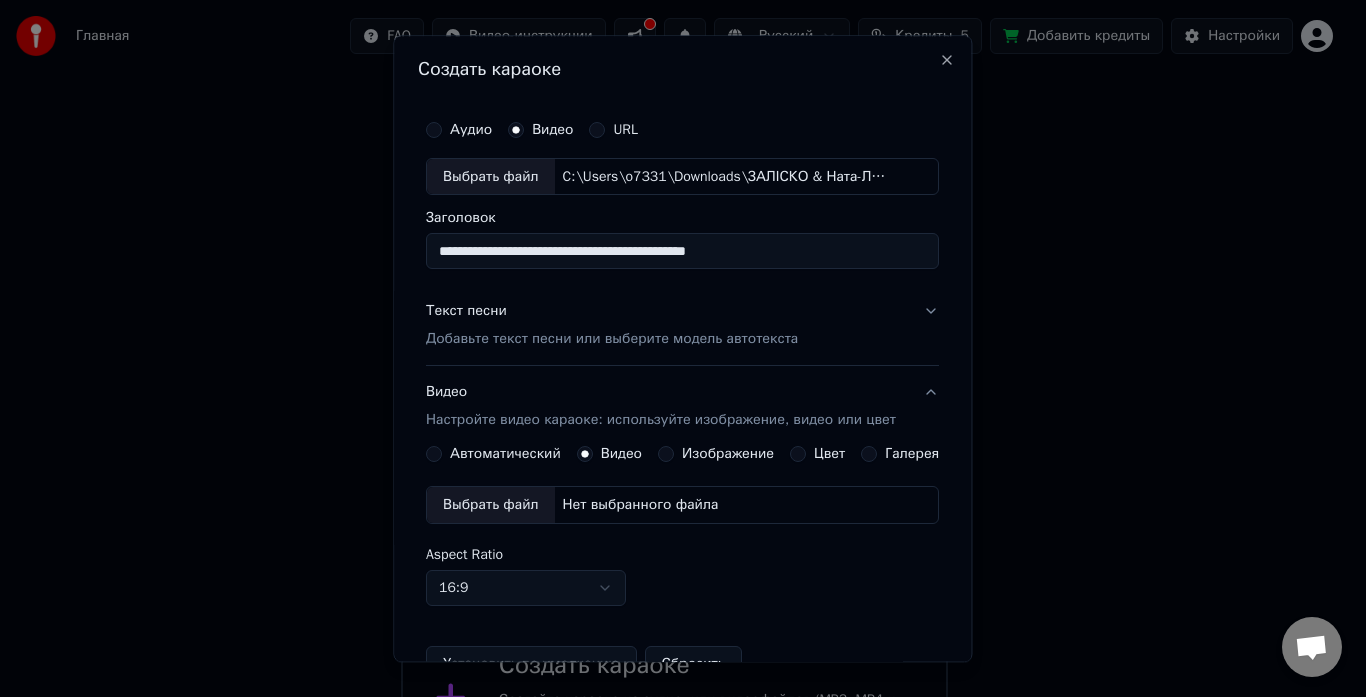 click on "Выбрать файл" at bounding box center (491, 506) 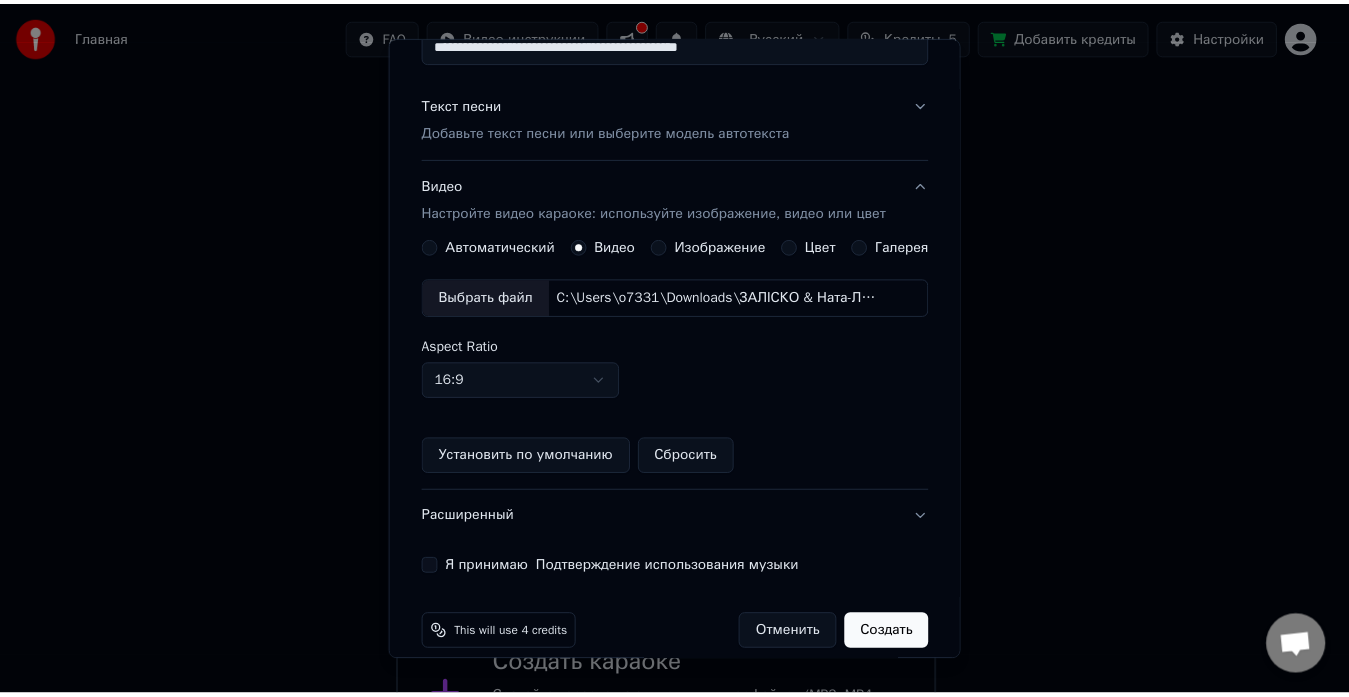 scroll, scrollTop: 230, scrollLeft: 0, axis: vertical 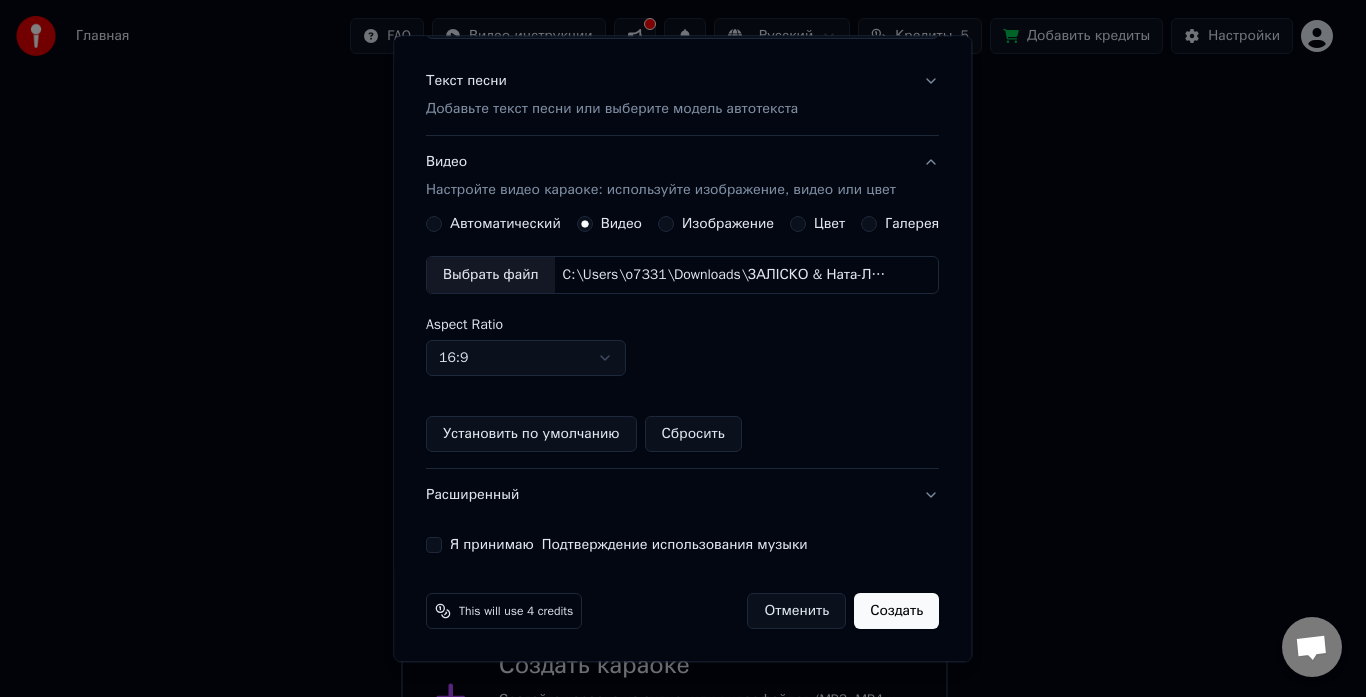 click on "Я принимаю   Подтверждение использования музыки" at bounding box center (629, 546) 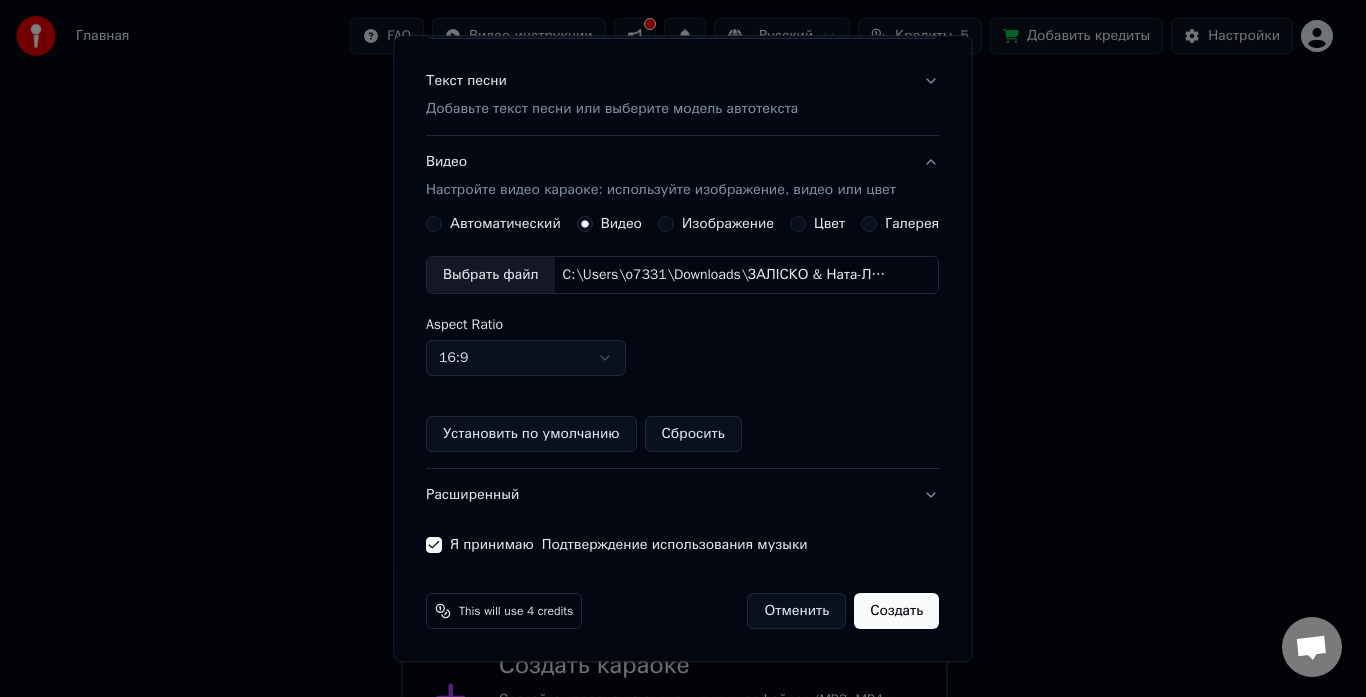 click on "Создать" at bounding box center (897, 612) 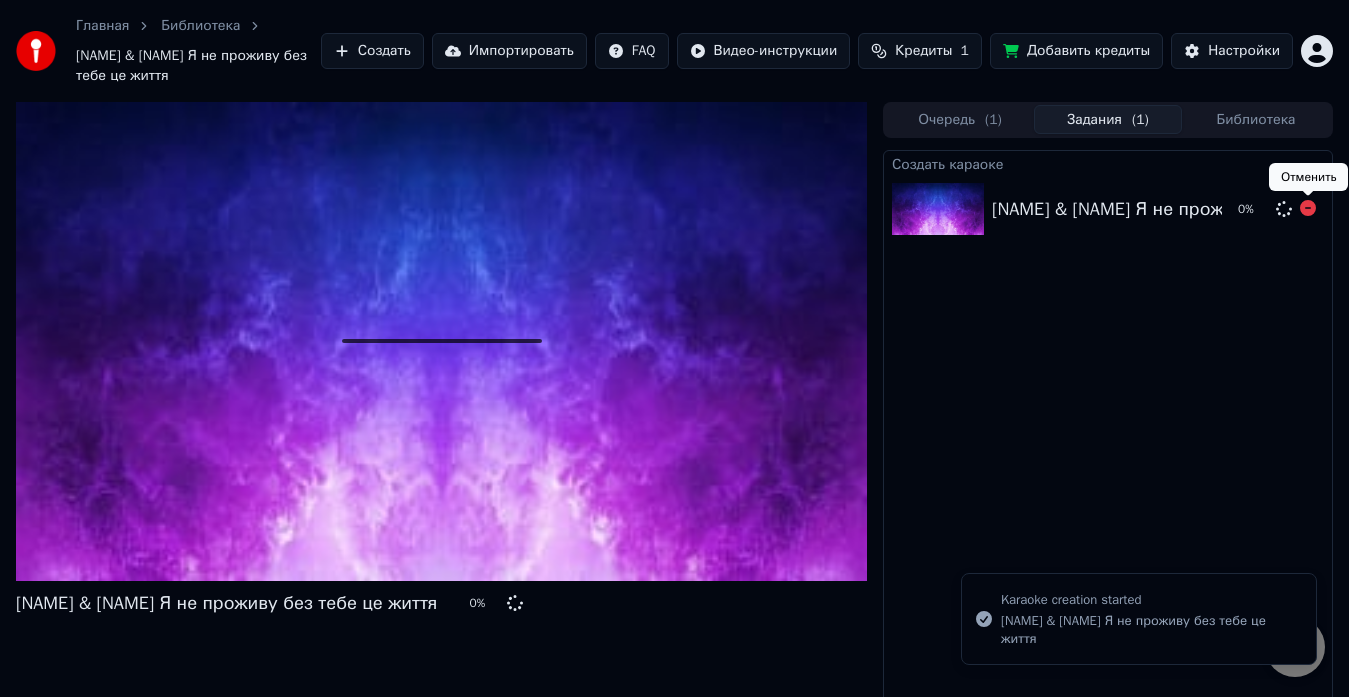 click 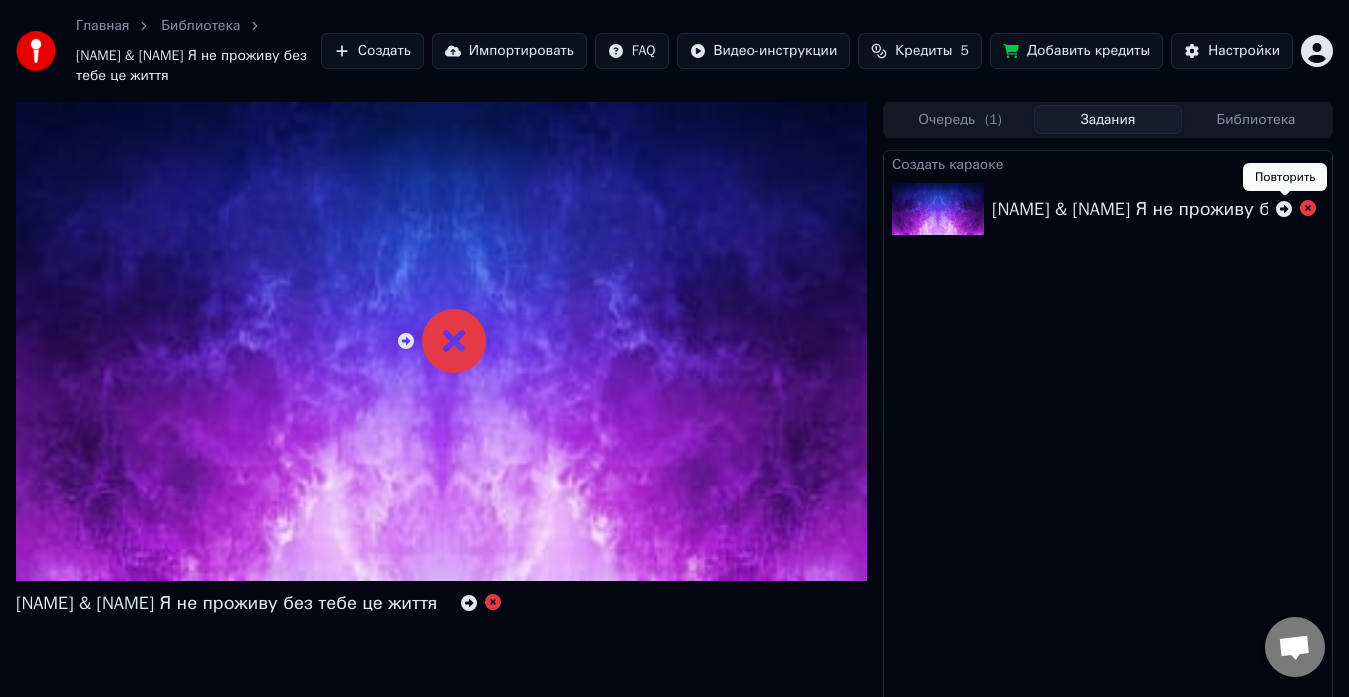 click 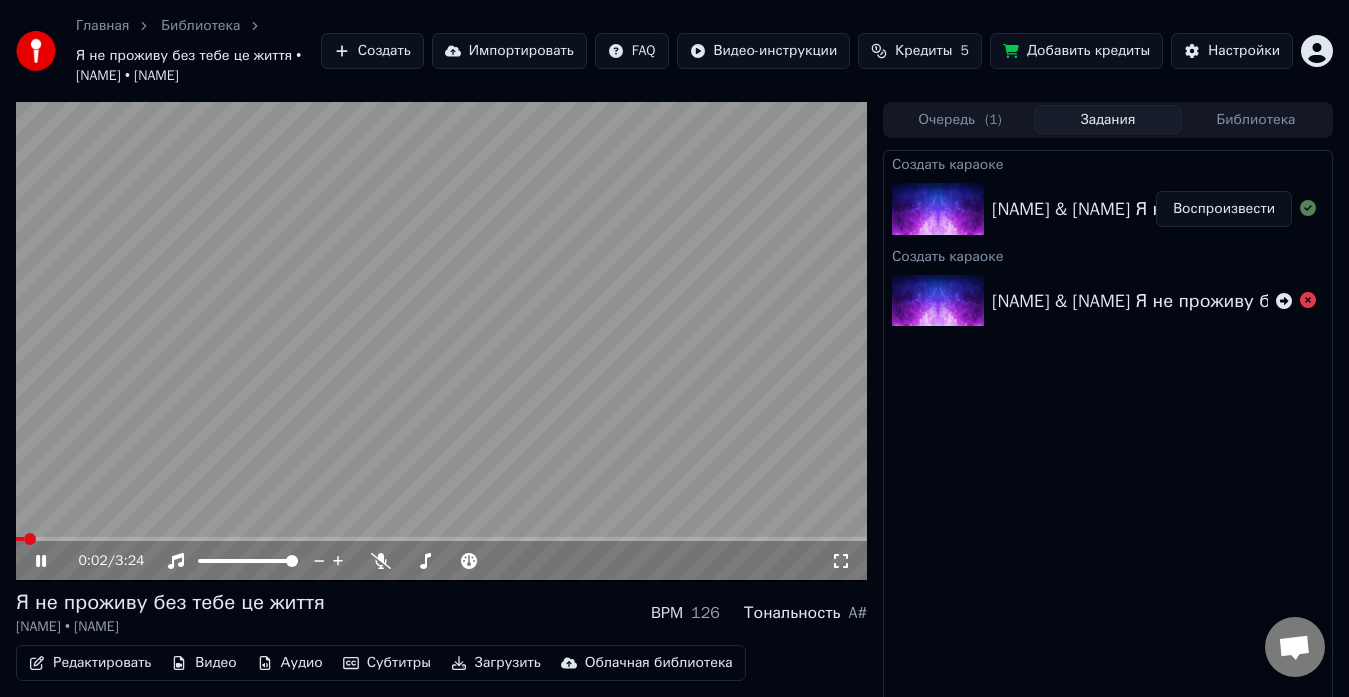 click at bounding box center (441, 341) 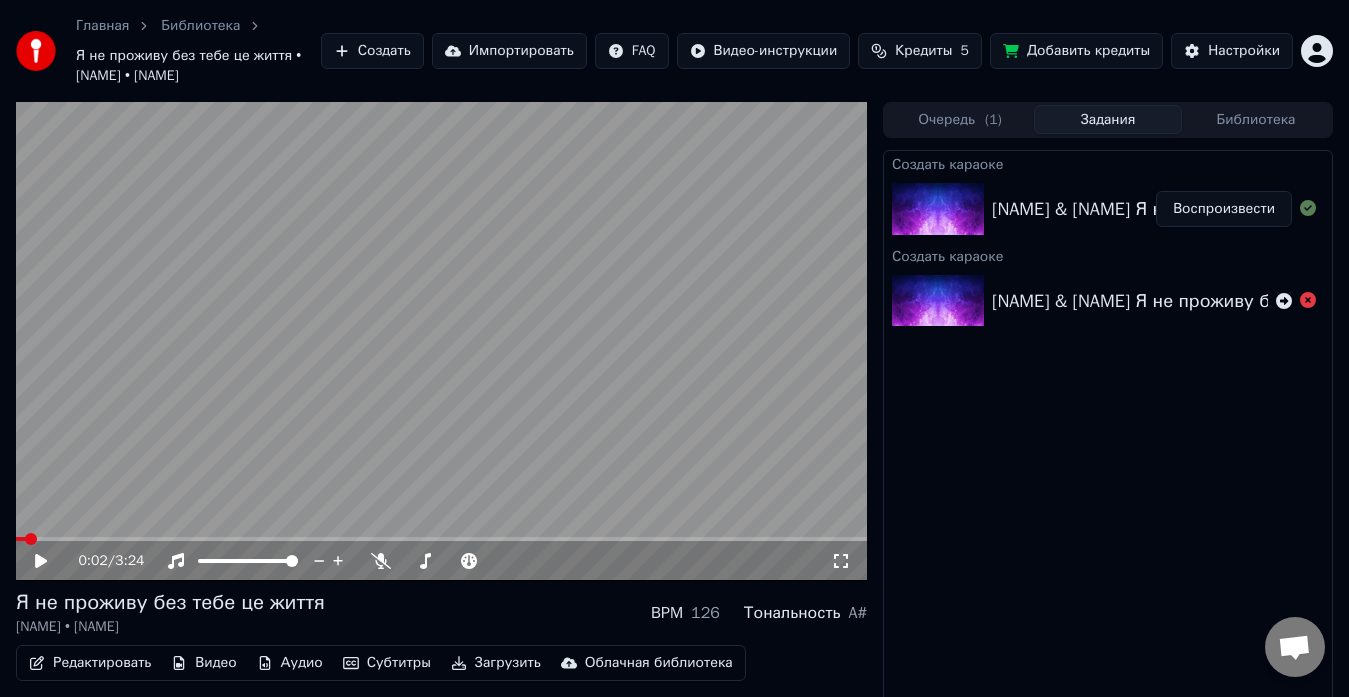 click 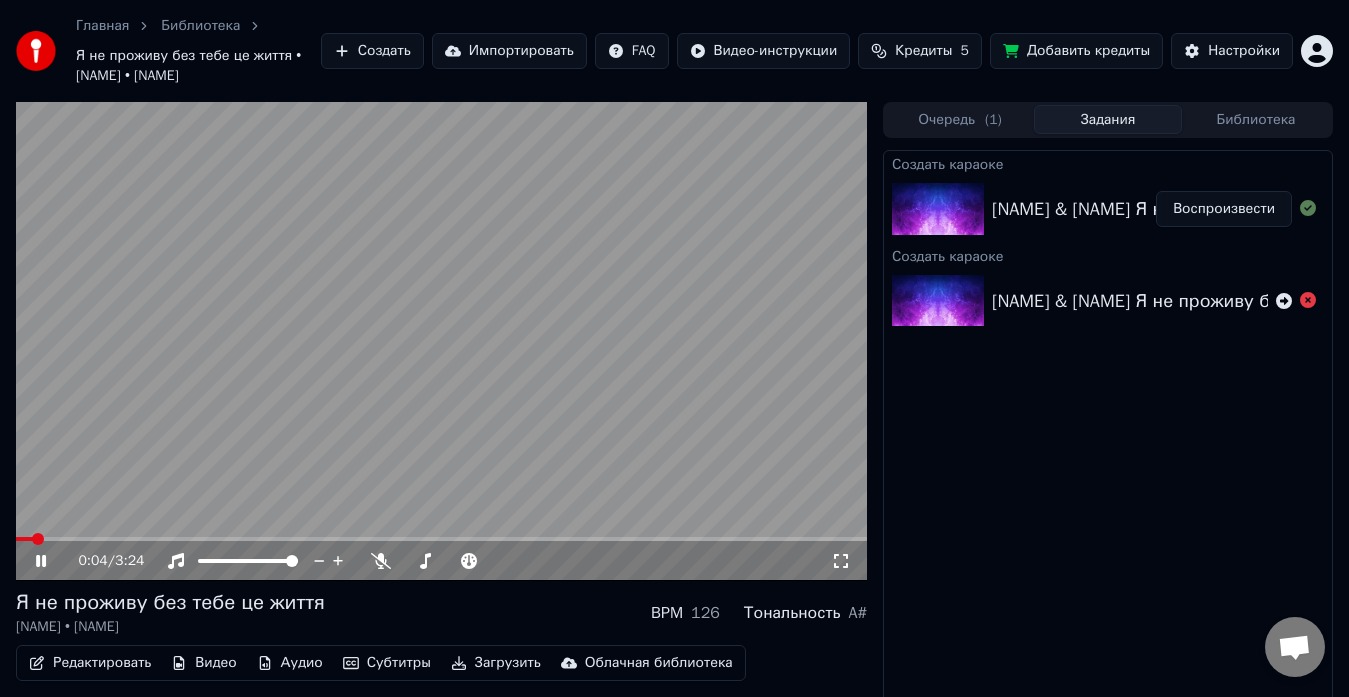 click 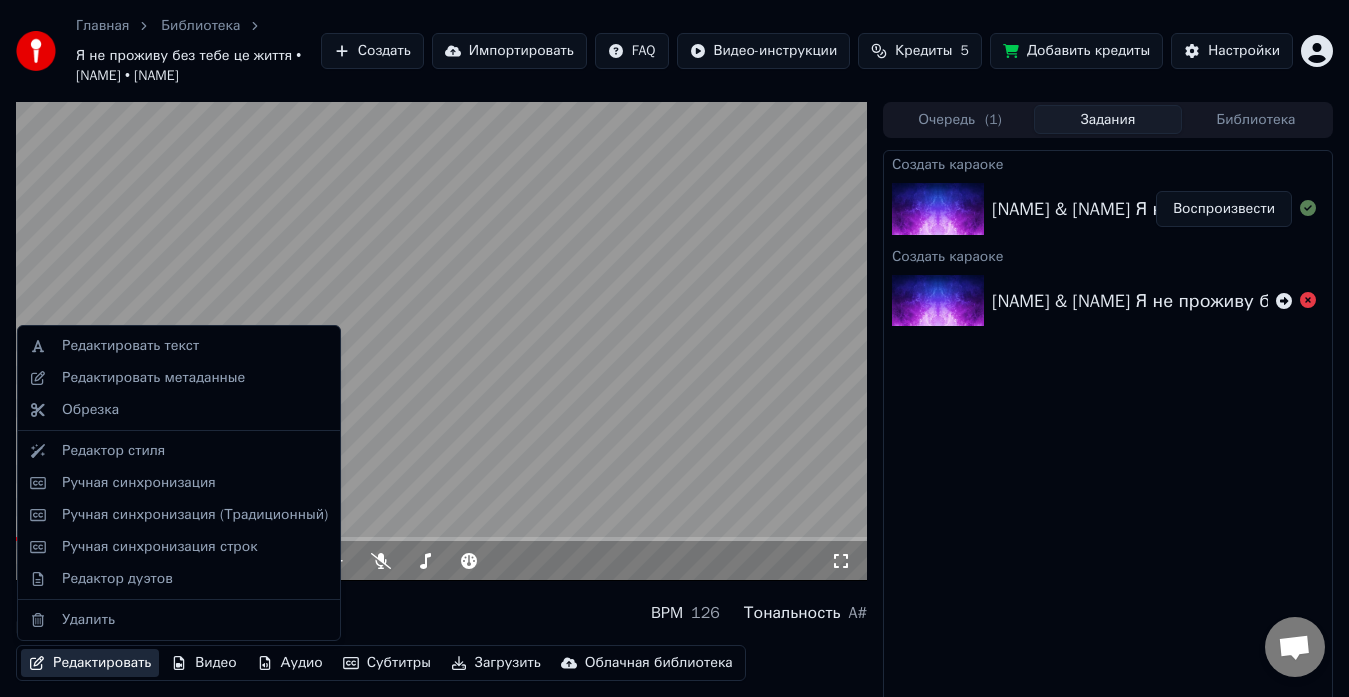 click on "Редактировать" at bounding box center [90, 663] 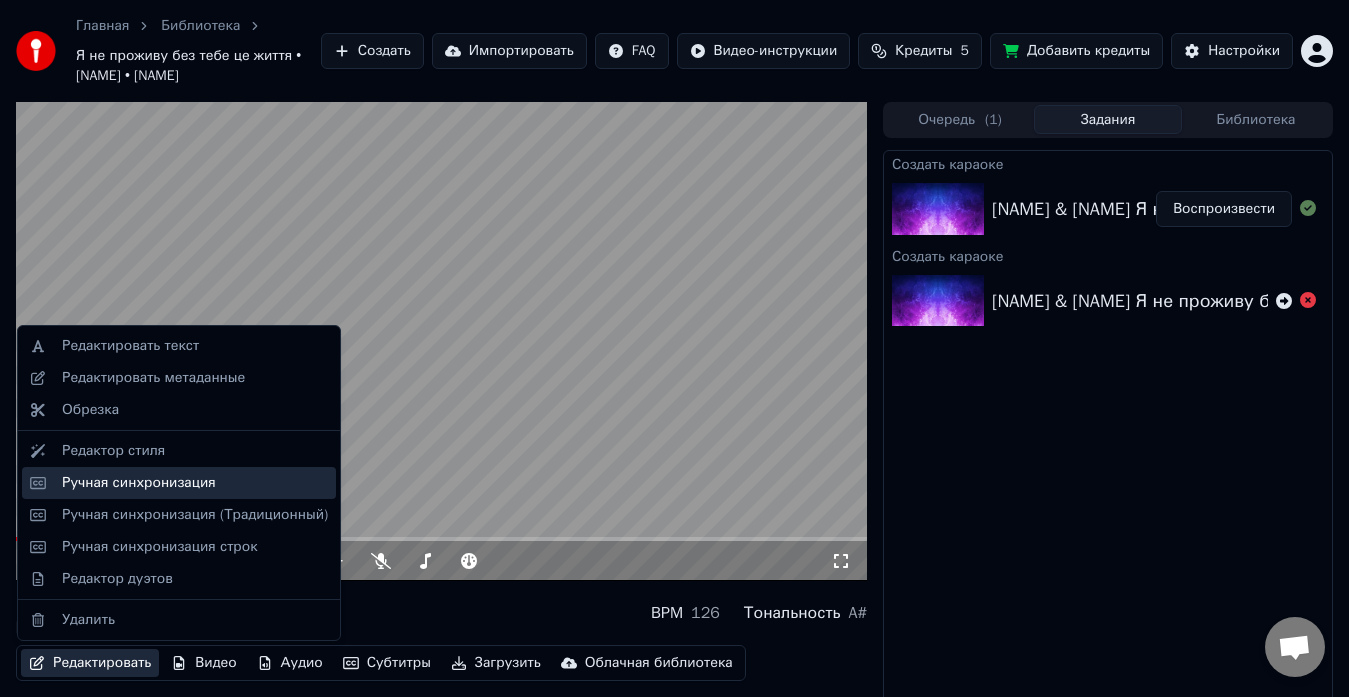 click on "Ручная синхронизация" at bounding box center [139, 483] 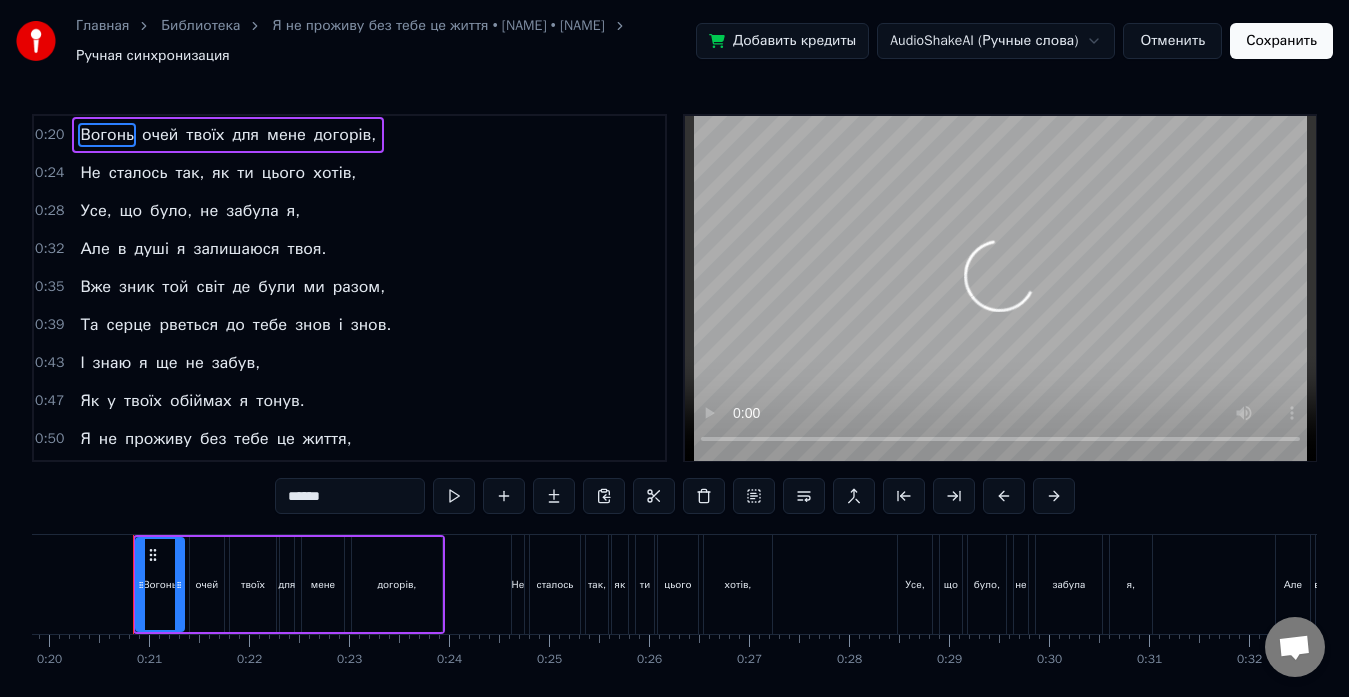 scroll, scrollTop: 0, scrollLeft: 1931, axis: horizontal 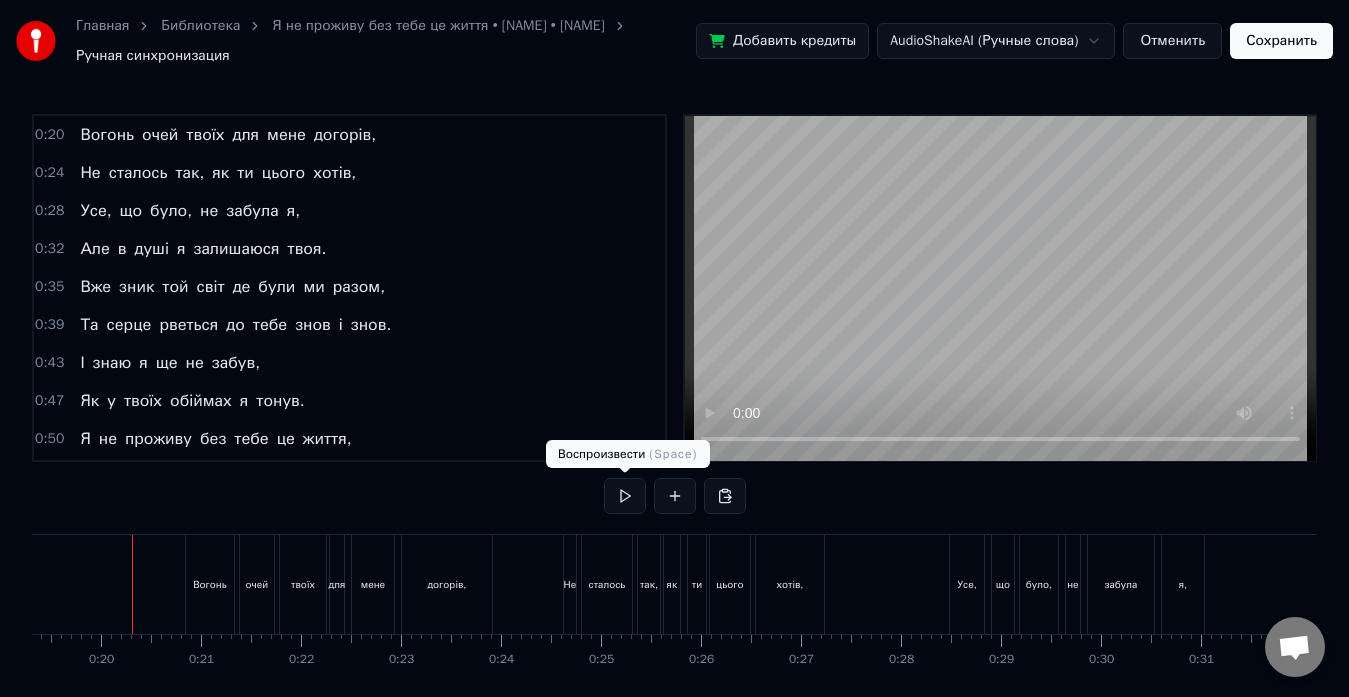 click at bounding box center [625, 496] 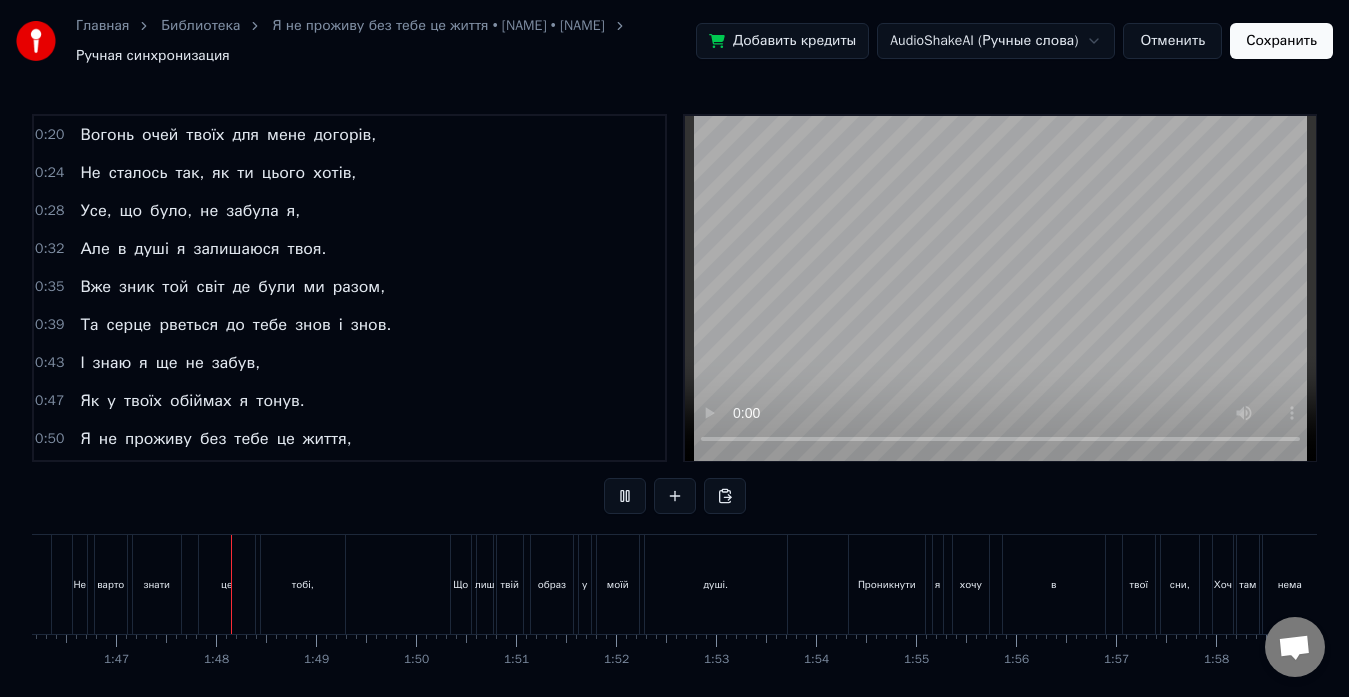 scroll, scrollTop: 0, scrollLeft: 10668, axis: horizontal 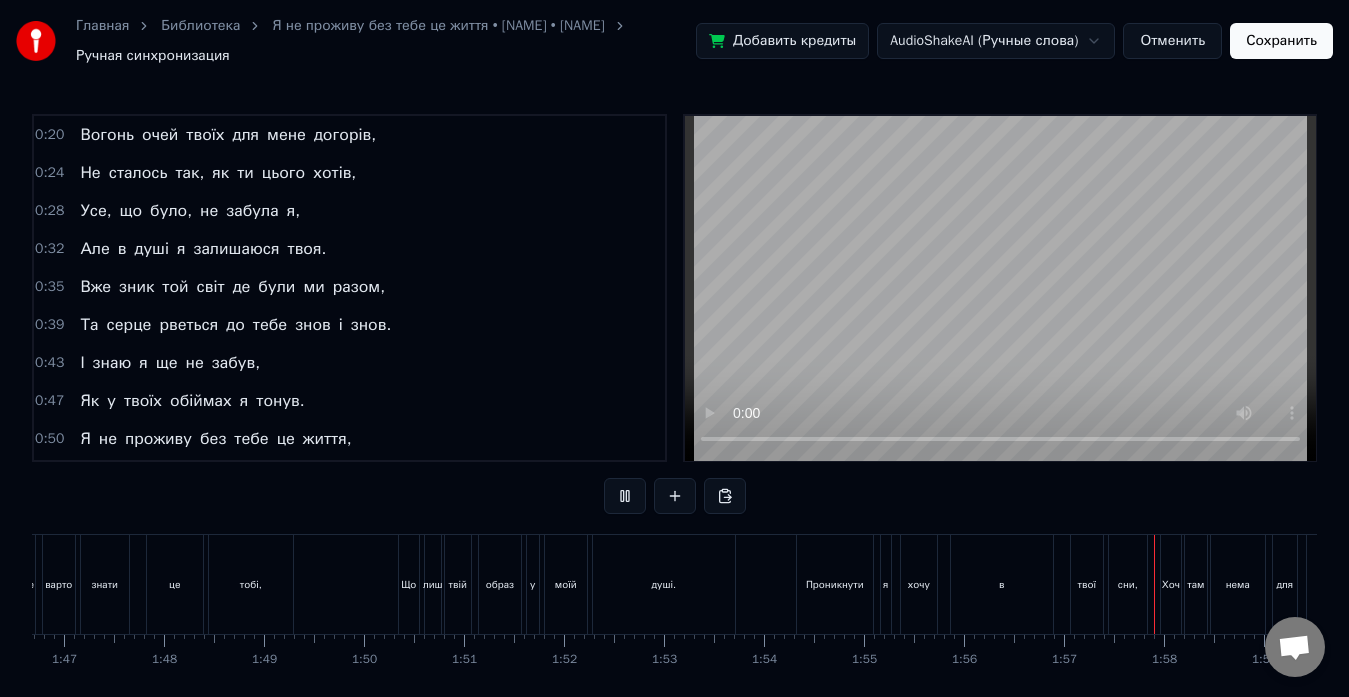 click at bounding box center [625, 496] 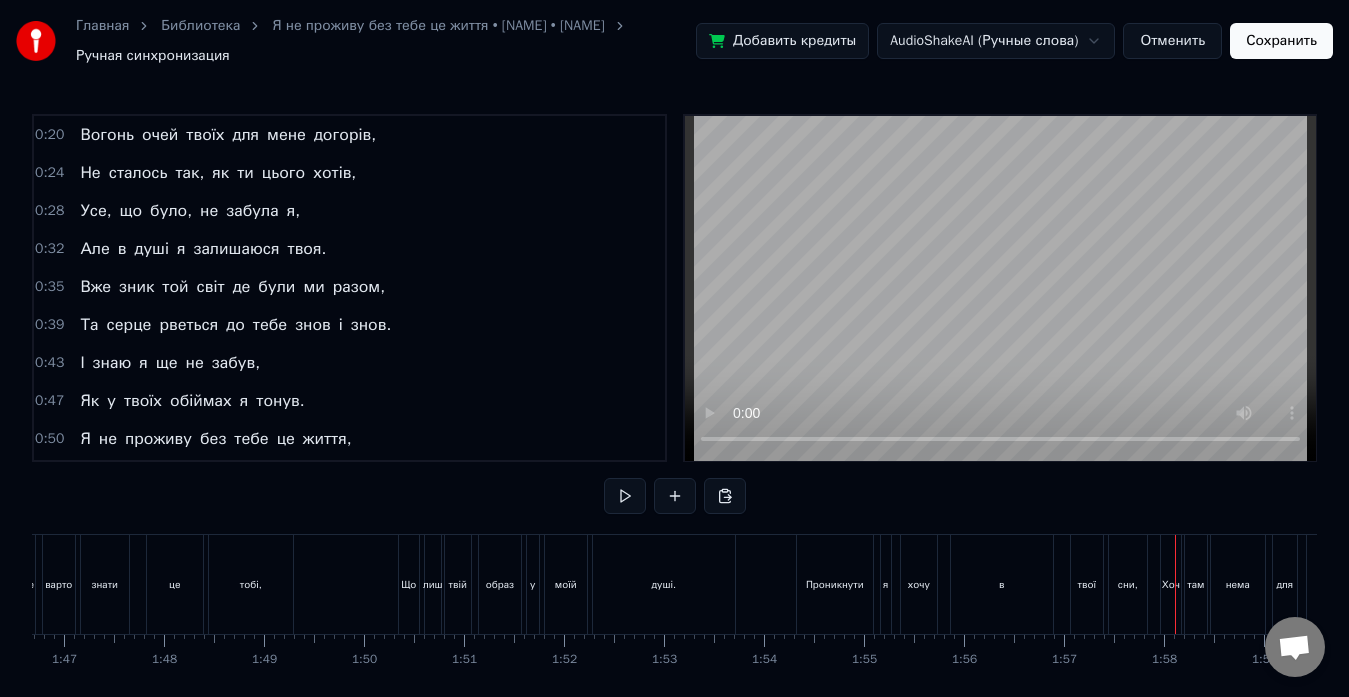 click on "в" at bounding box center (1002, 584) 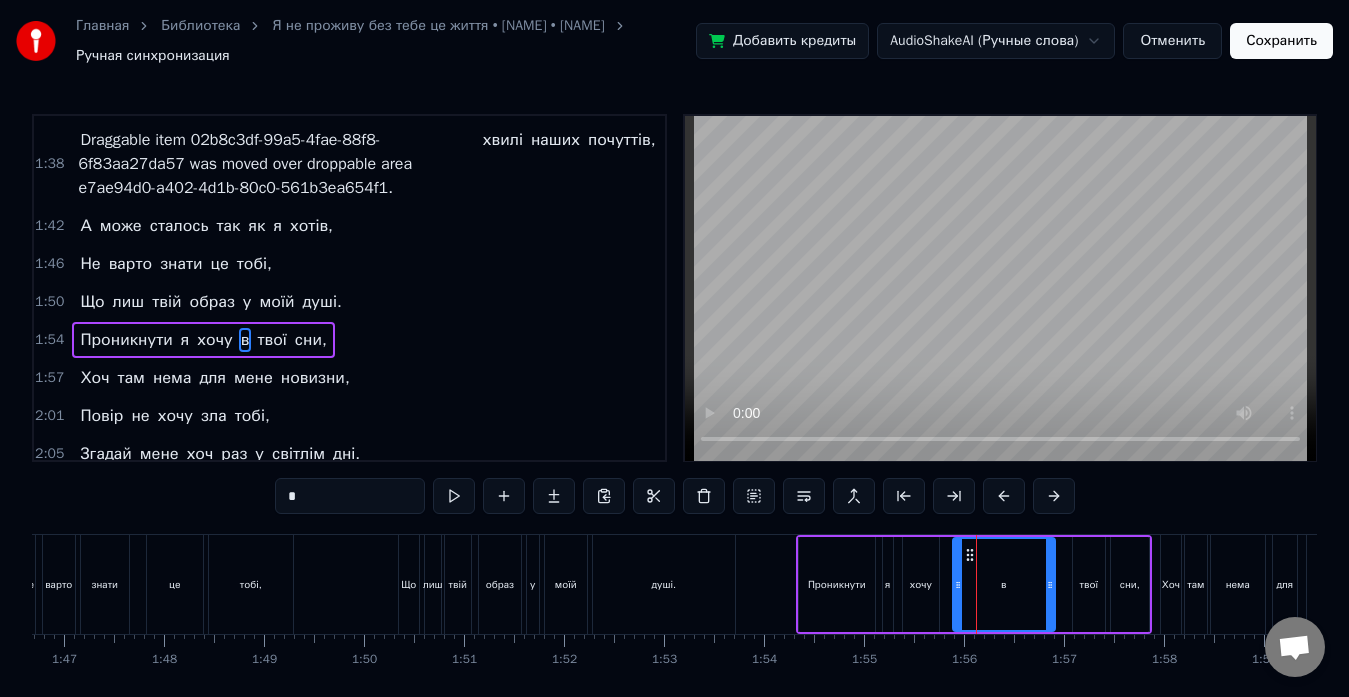 scroll, scrollTop: 492, scrollLeft: 0, axis: vertical 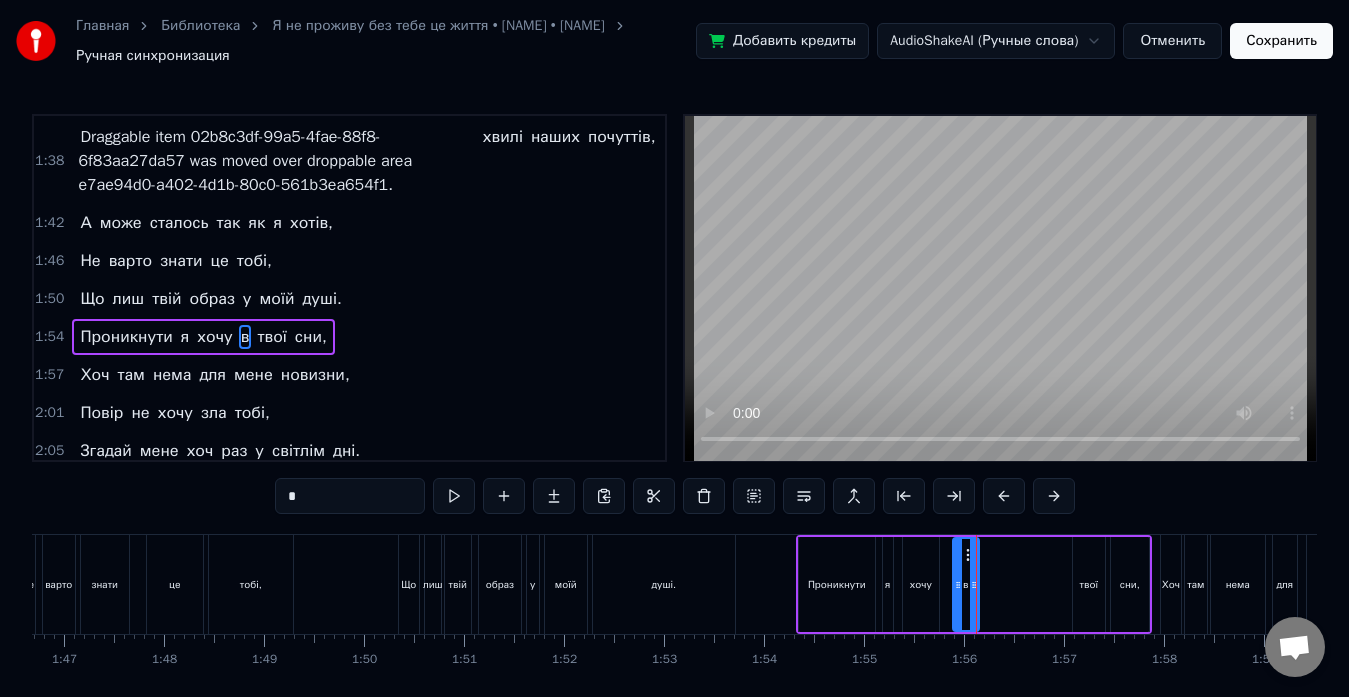 drag, startPoint x: 1047, startPoint y: 581, endPoint x: 971, endPoint y: 592, distance: 76.79192 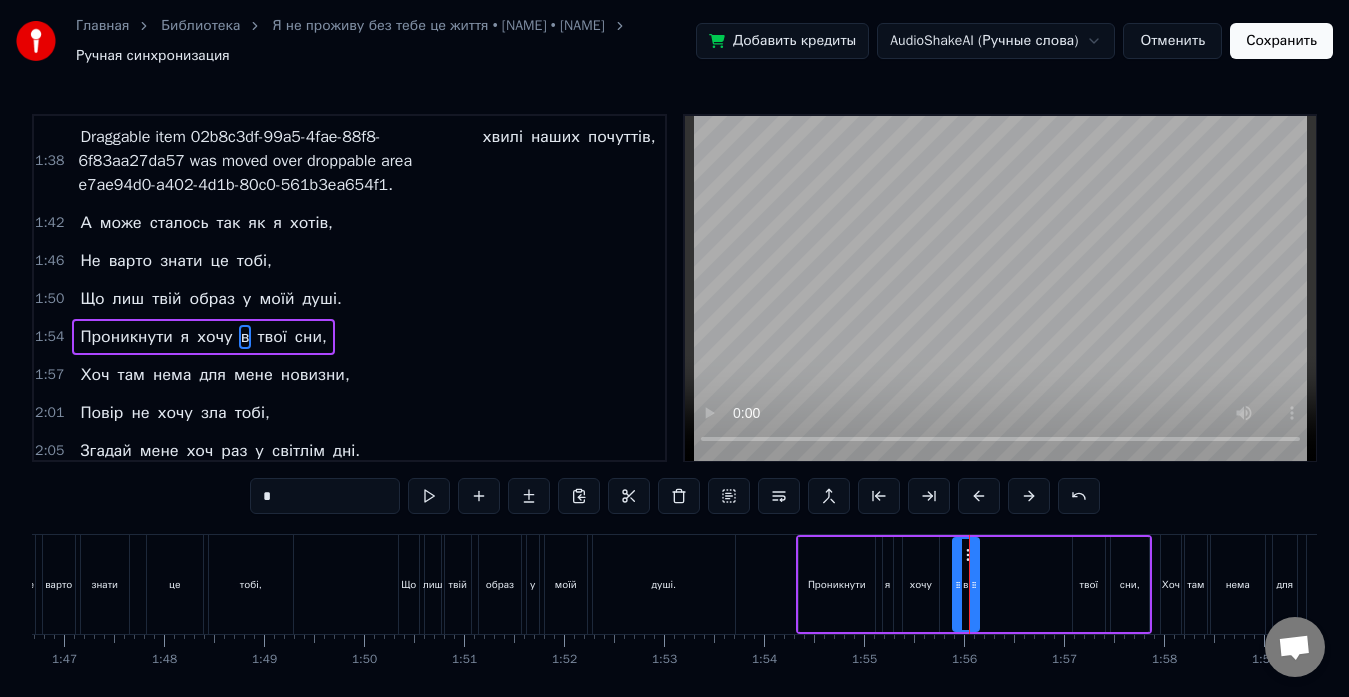 click on "твої" at bounding box center [1089, 584] 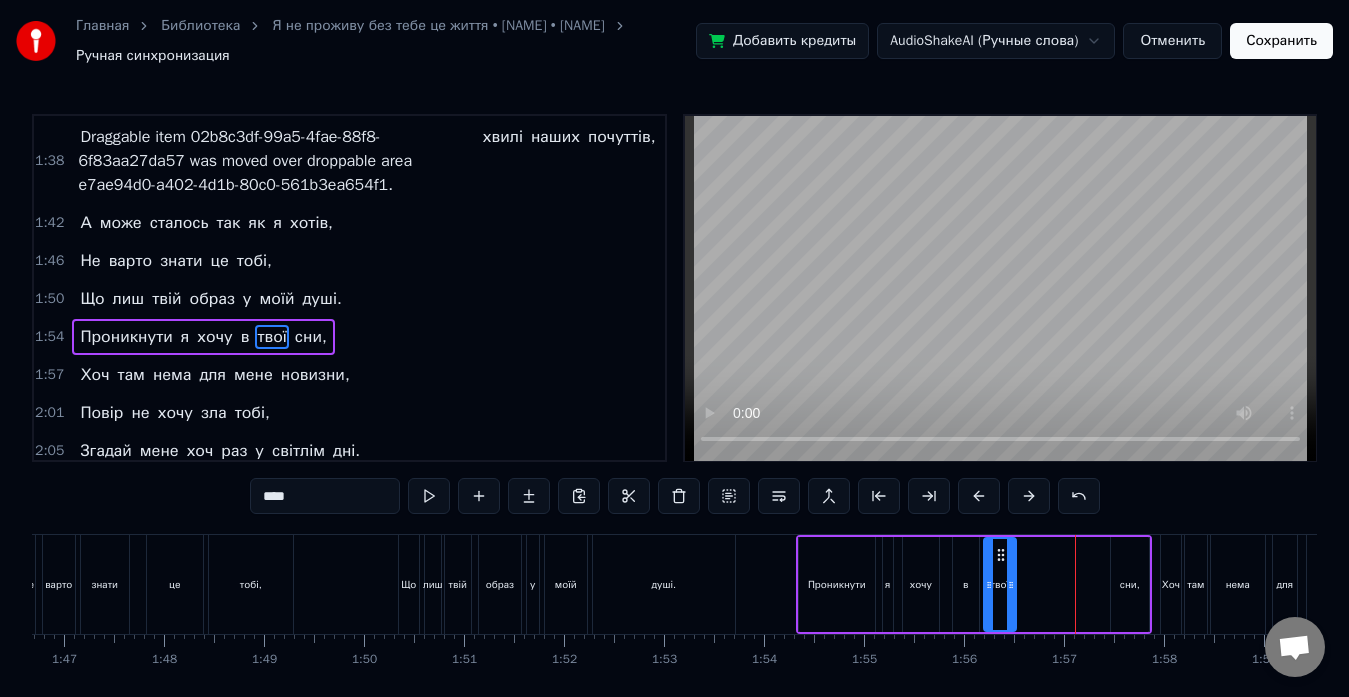 drag, startPoint x: 1090, startPoint y: 555, endPoint x: 1001, endPoint y: 568, distance: 89.94443 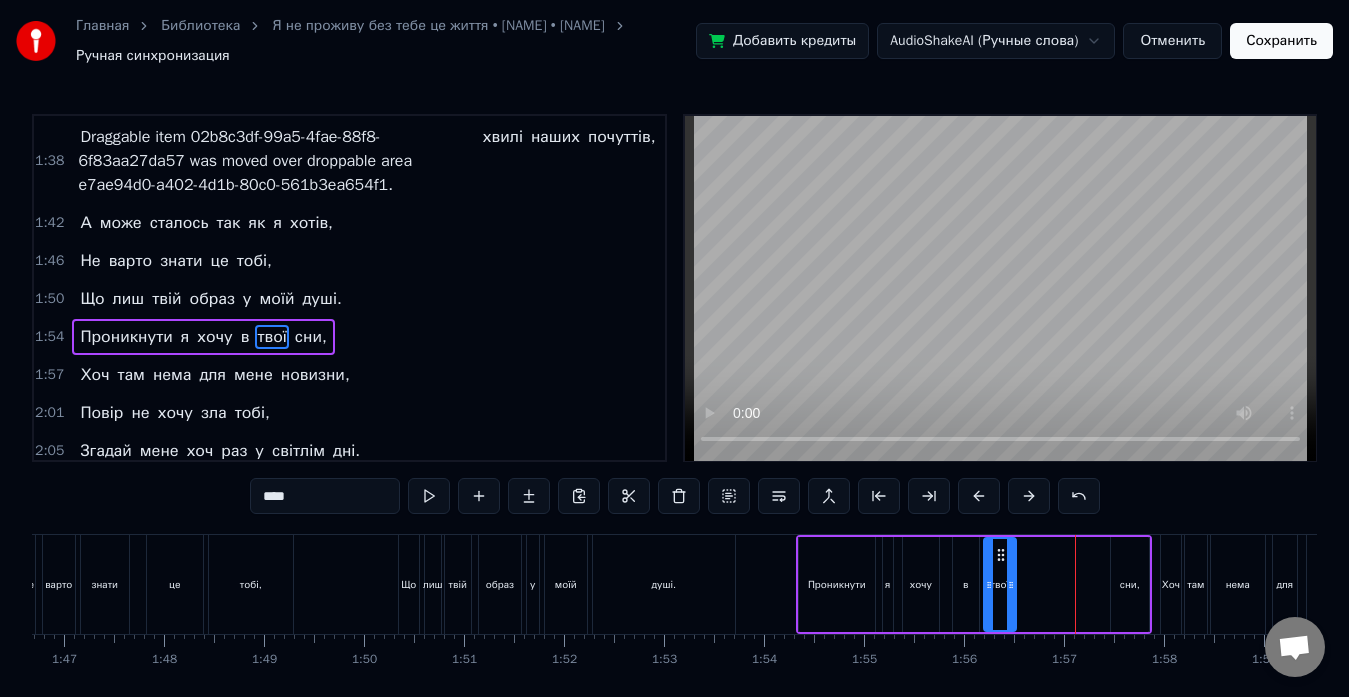 click on "сни," at bounding box center [1130, 584] 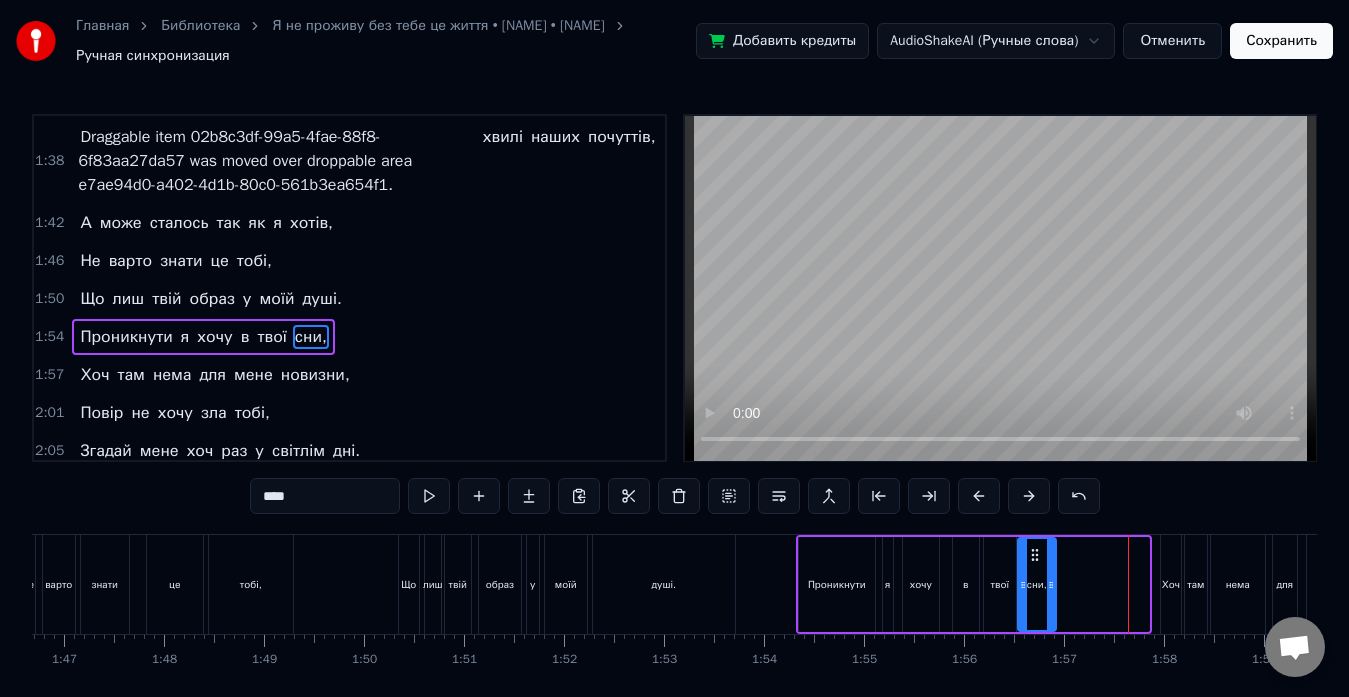 drag, startPoint x: 1126, startPoint y: 555, endPoint x: 1033, endPoint y: 564, distance: 93.43447 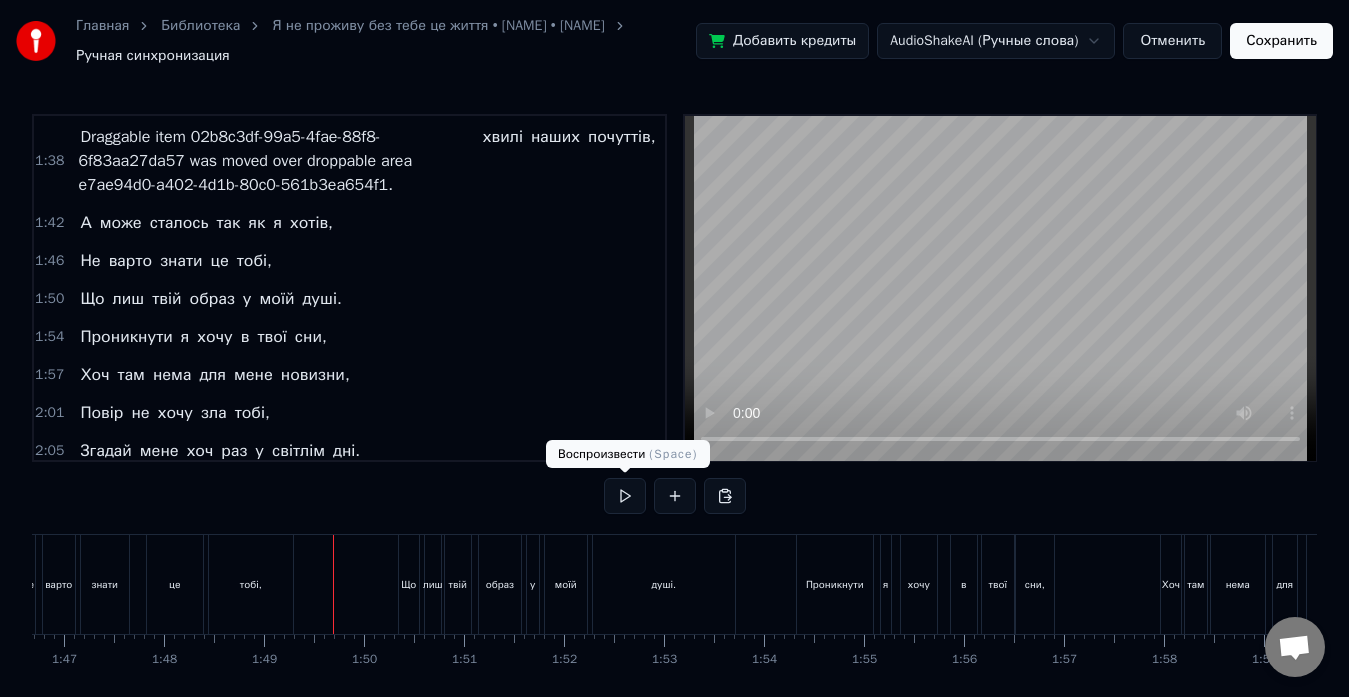 click at bounding box center (625, 496) 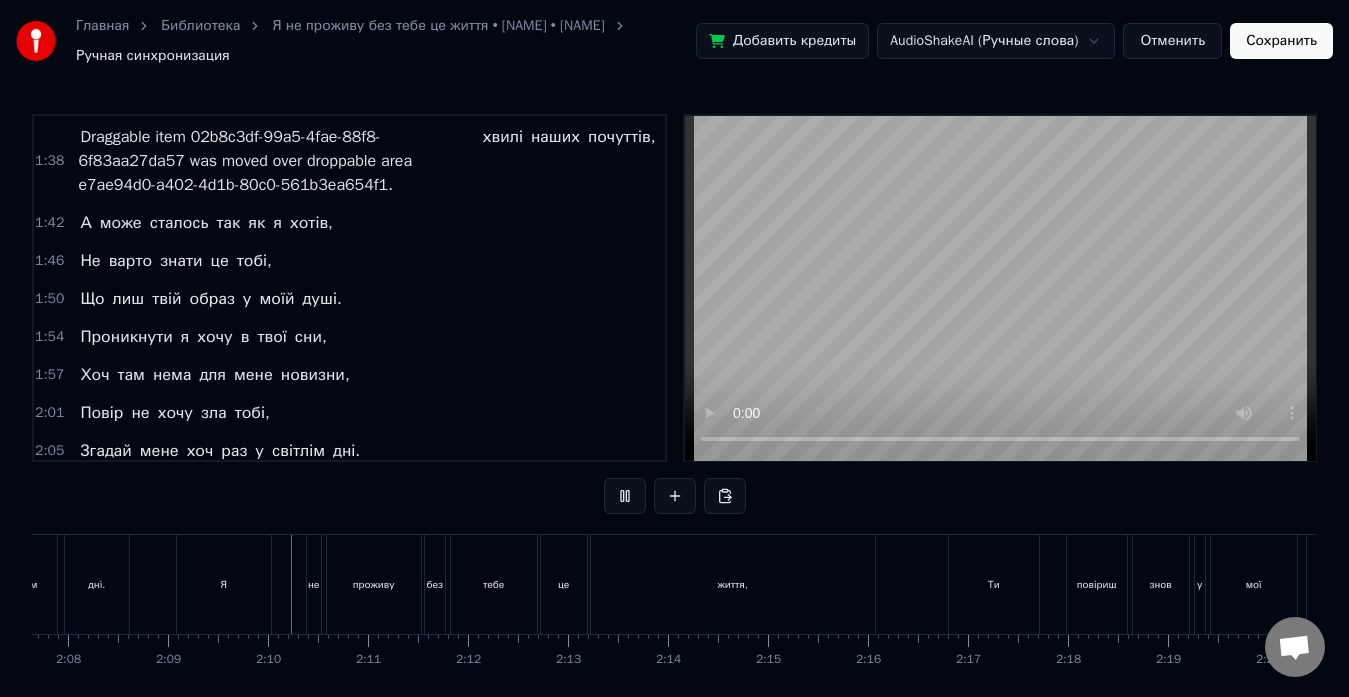 scroll, scrollTop: 0, scrollLeft: 12866, axis: horizontal 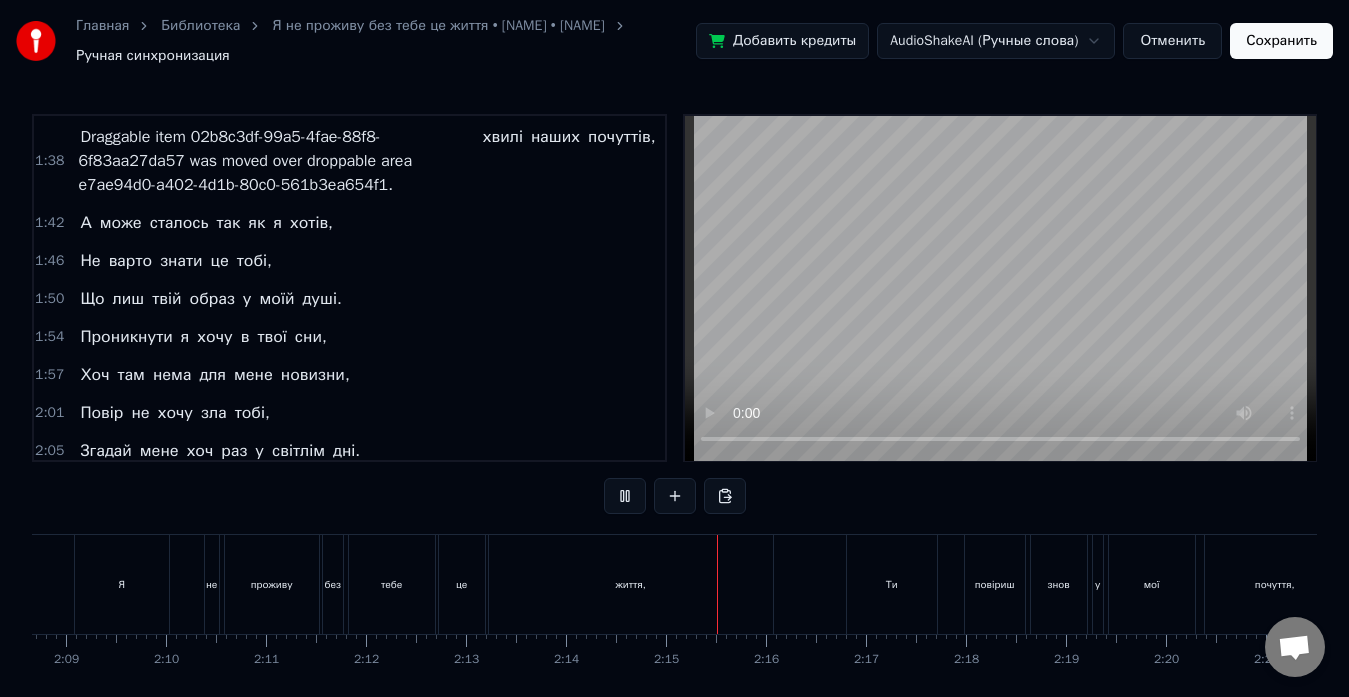 click at bounding box center (625, 496) 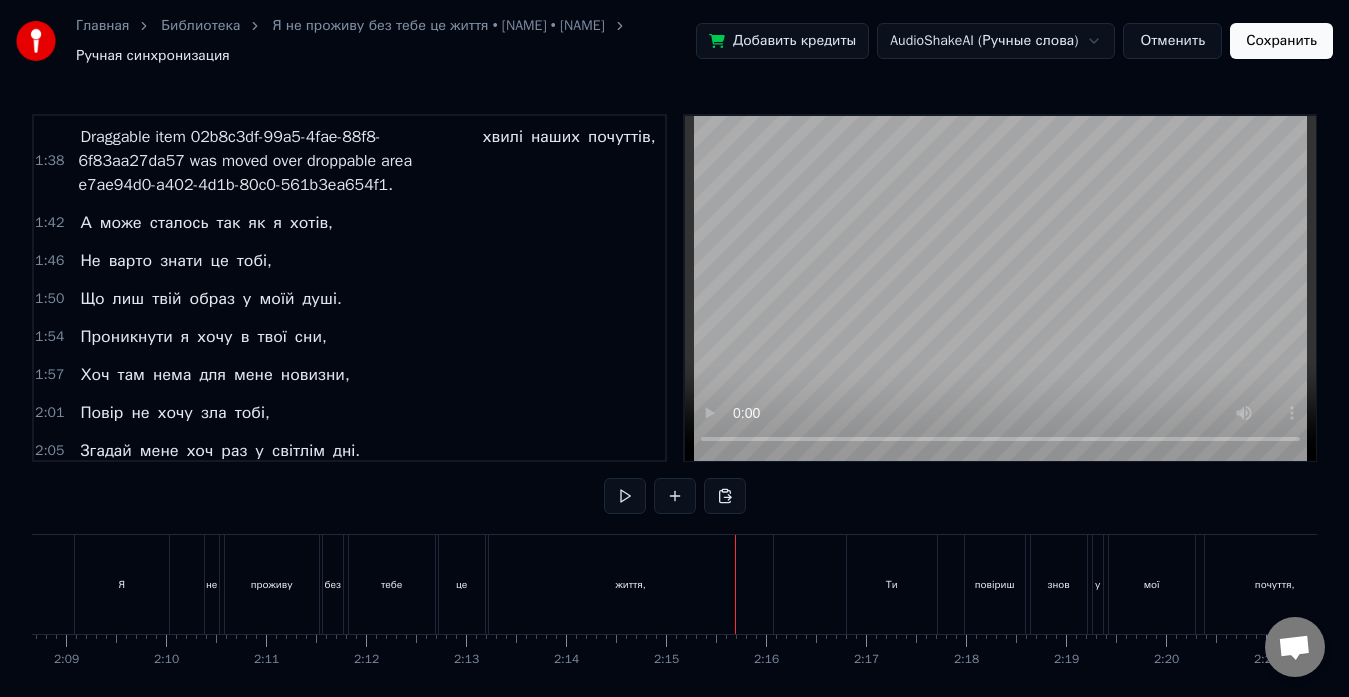 click at bounding box center [625, 496] 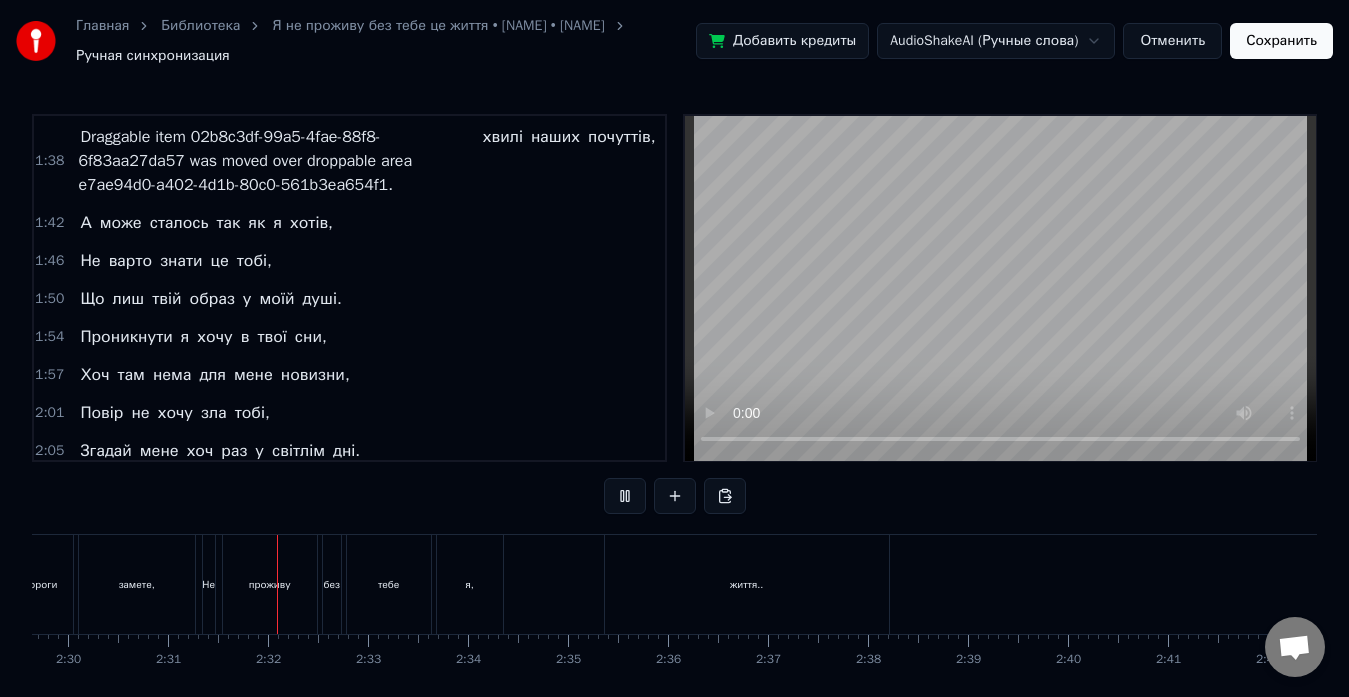 scroll, scrollTop: 0, scrollLeft: 15066, axis: horizontal 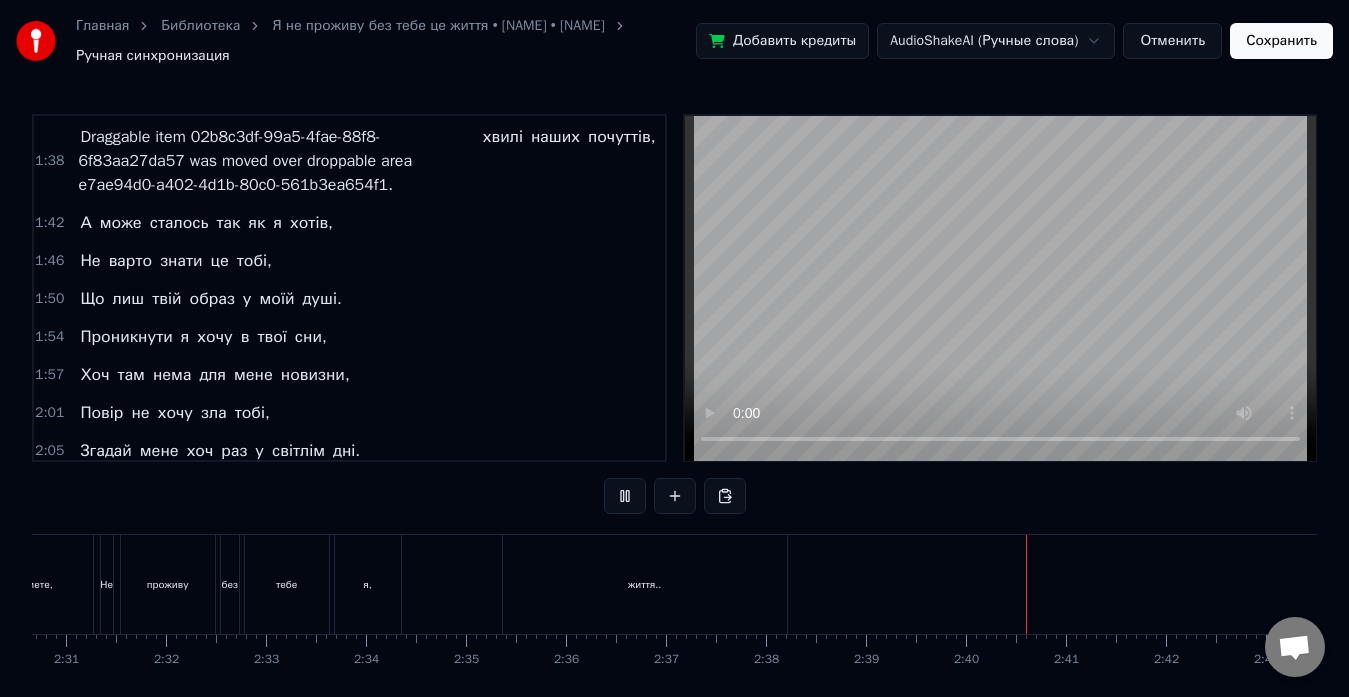 click at bounding box center (625, 496) 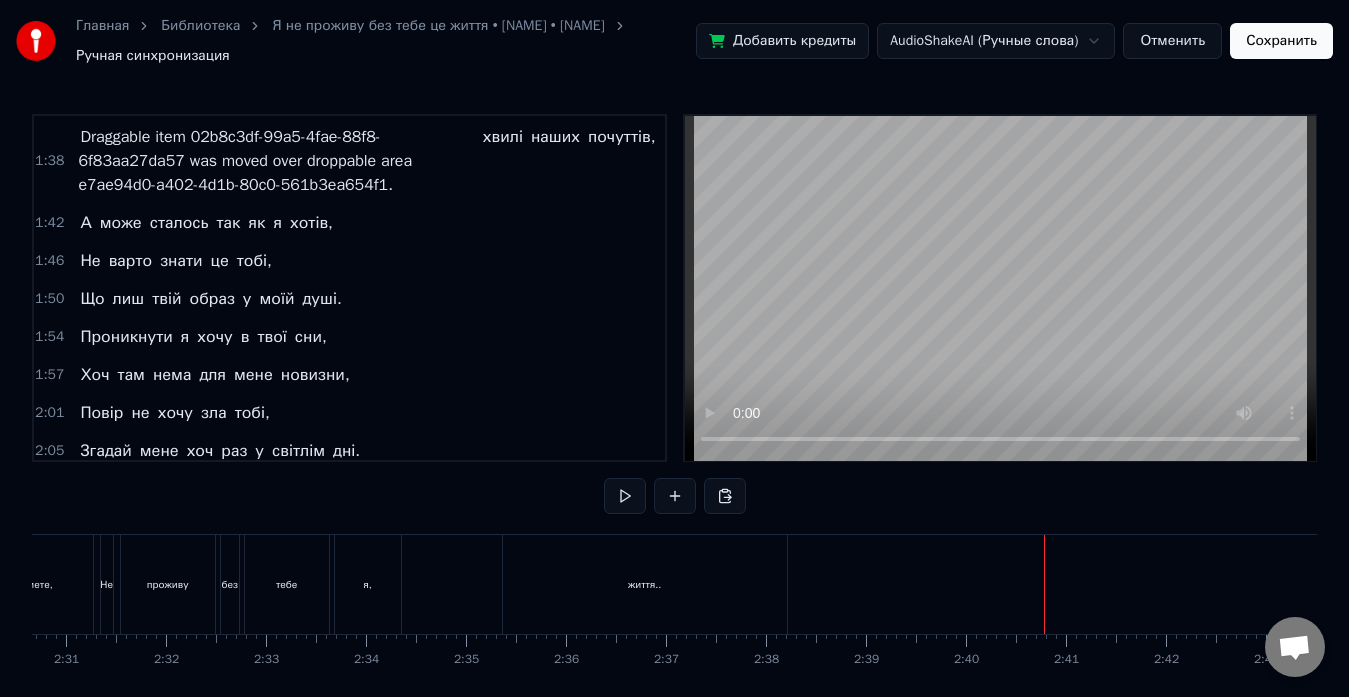 click on "життя.." at bounding box center (645, 584) 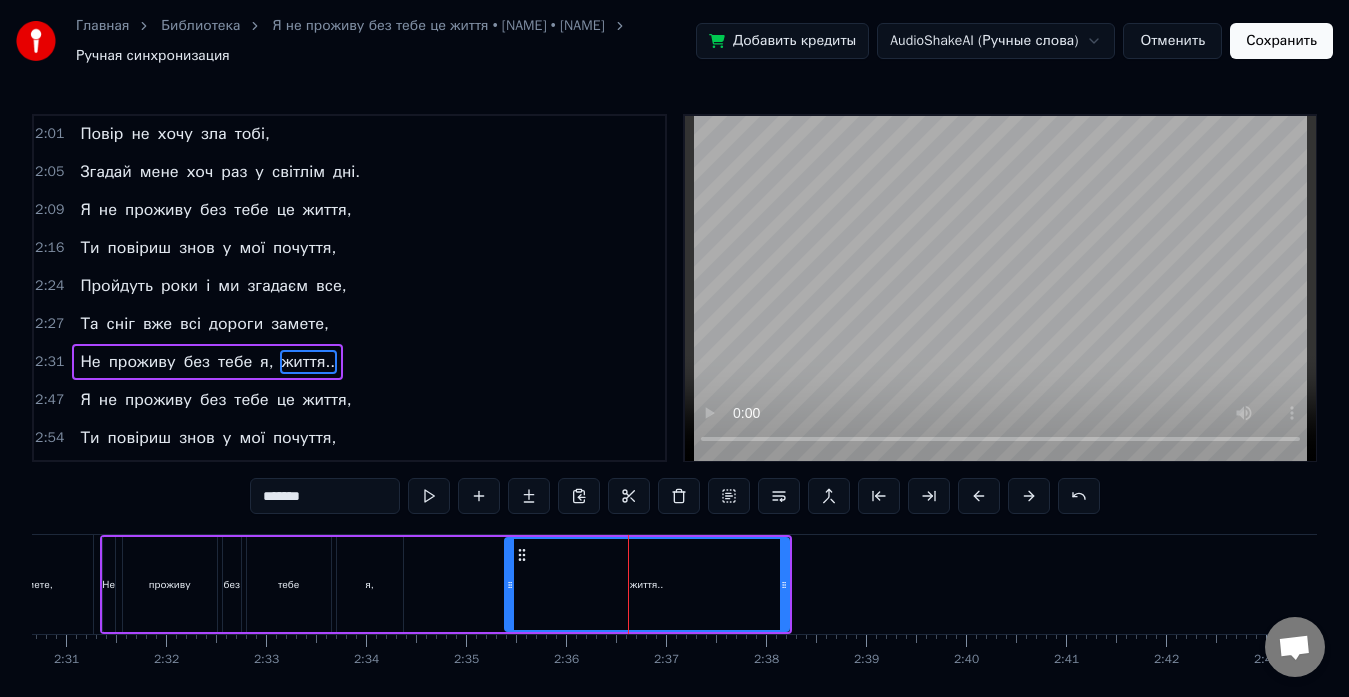 scroll, scrollTop: 796, scrollLeft: 0, axis: vertical 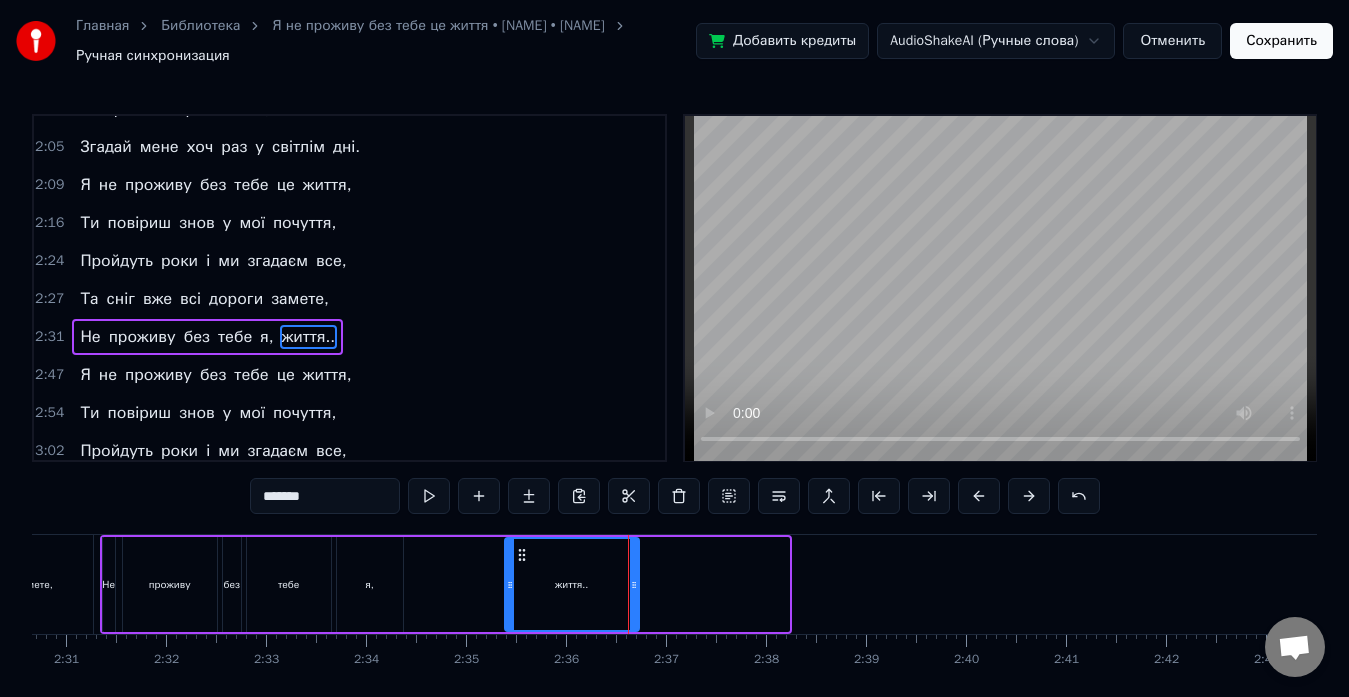 drag, startPoint x: 782, startPoint y: 579, endPoint x: 631, endPoint y: 586, distance: 151.16217 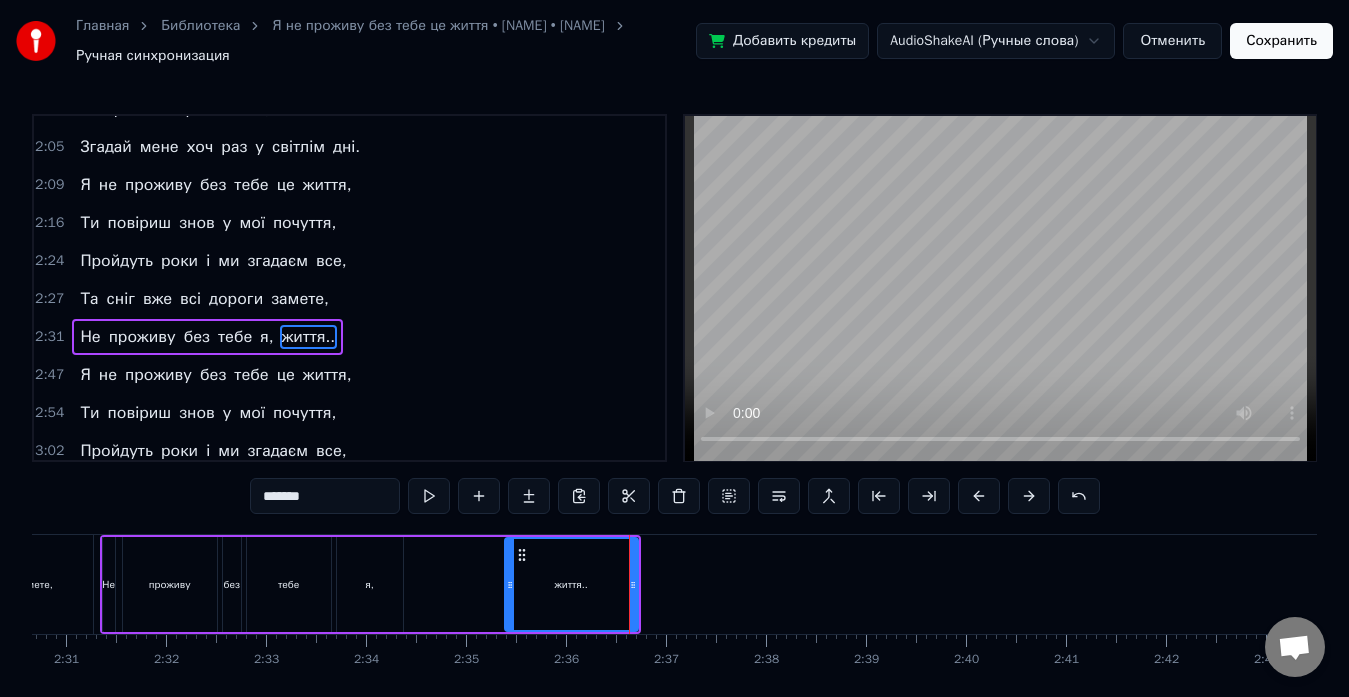 click on "замете," at bounding box center [35, 584] 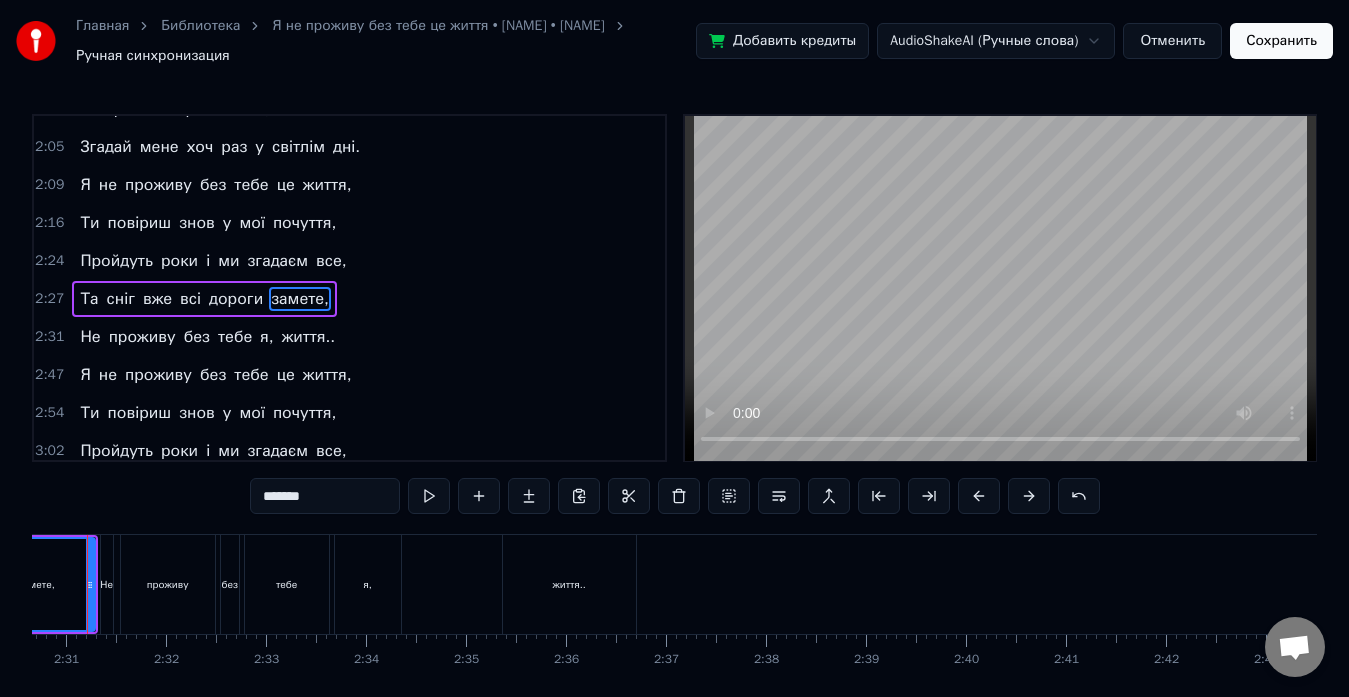 scroll, scrollTop: 787, scrollLeft: 0, axis: vertical 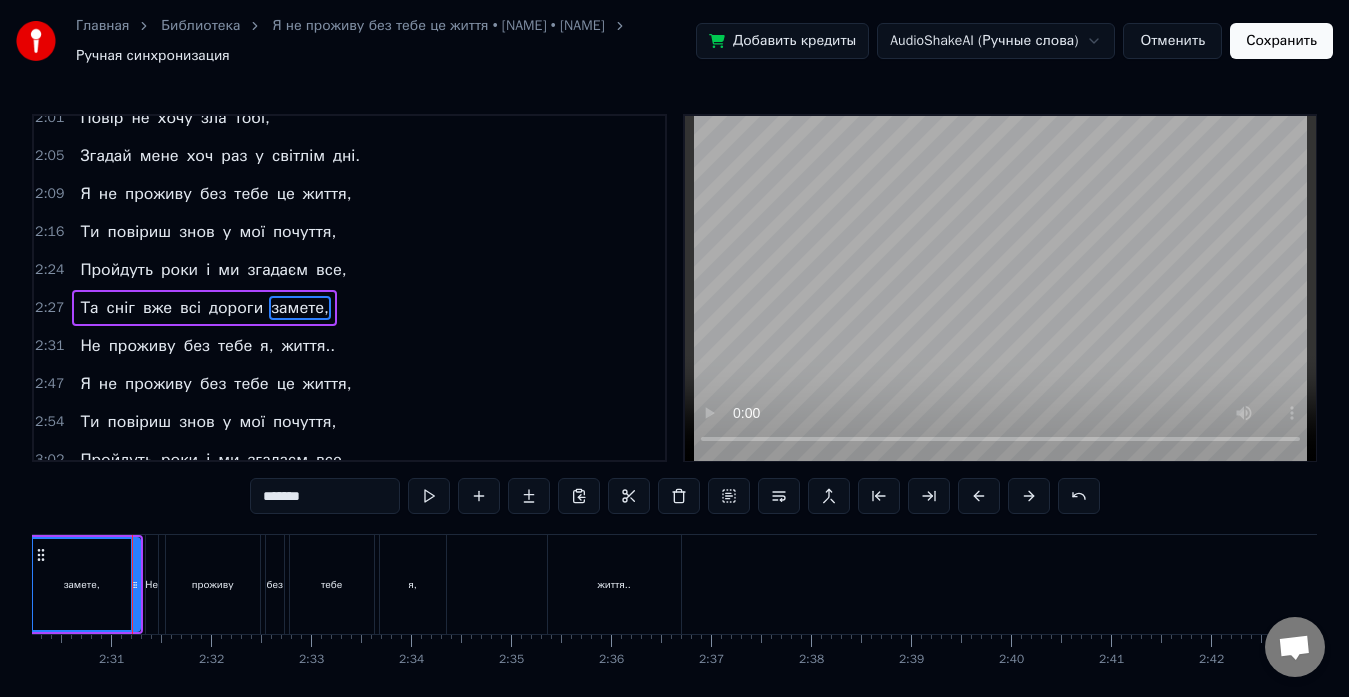 click on "Не проживу без тебе я, життя.." at bounding box center (415, 584) 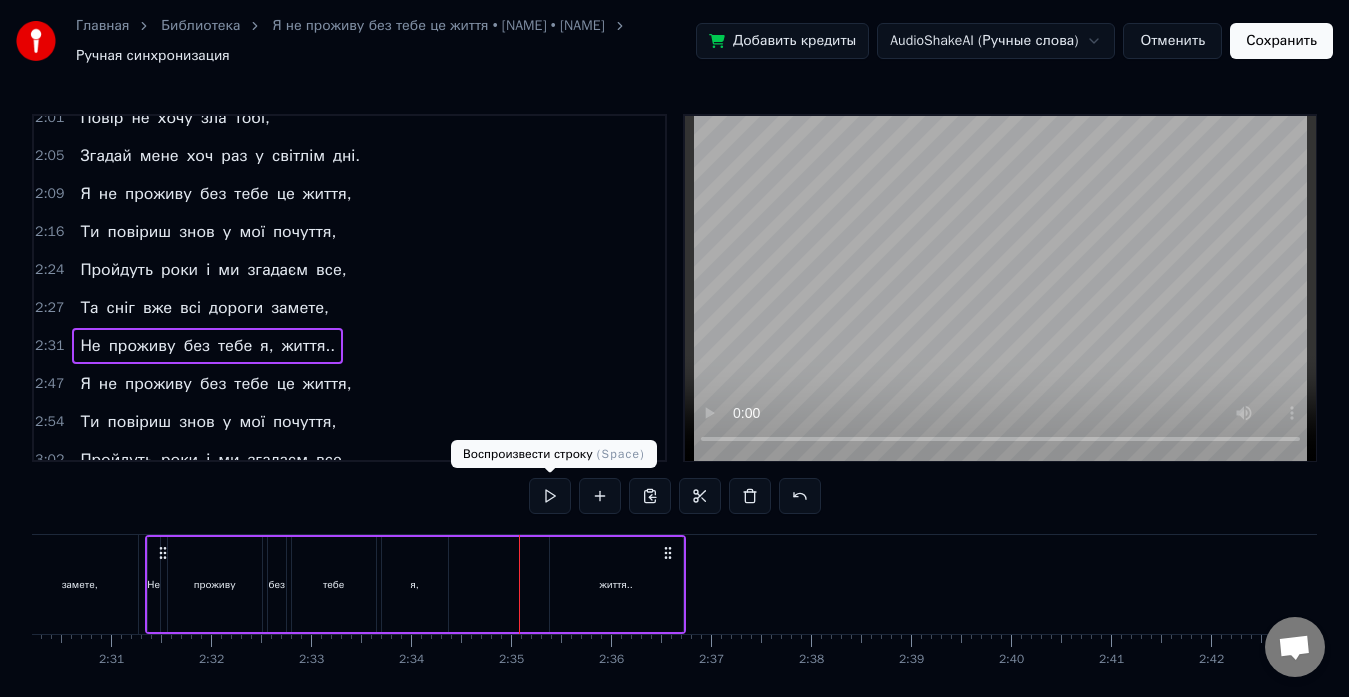 click at bounding box center [550, 496] 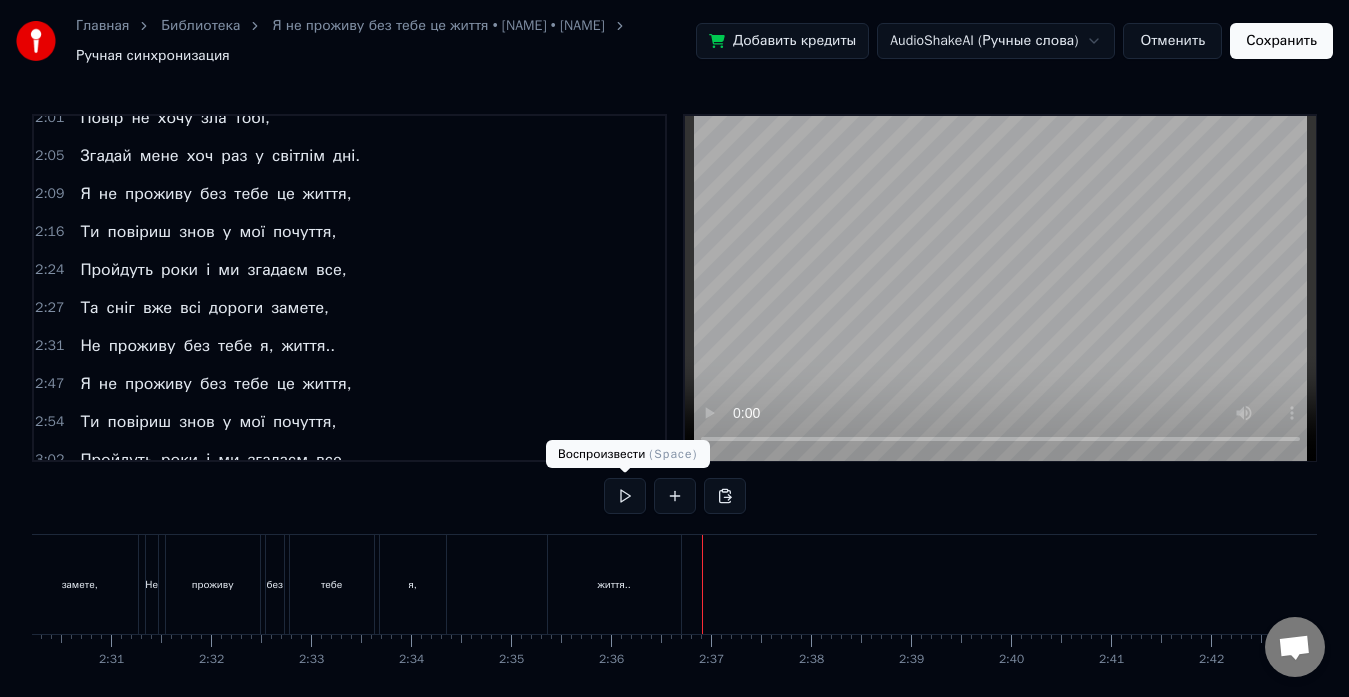 click at bounding box center [625, 496] 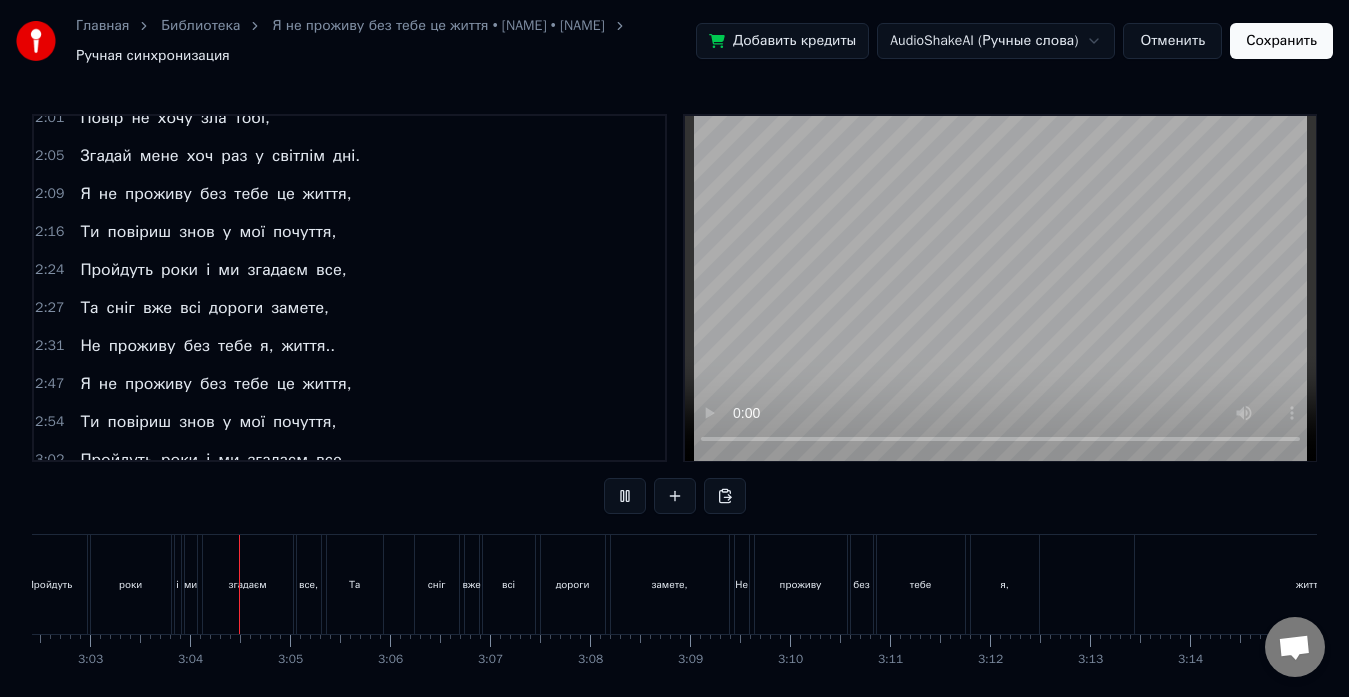 scroll, scrollTop: 0, scrollLeft: 18294, axis: horizontal 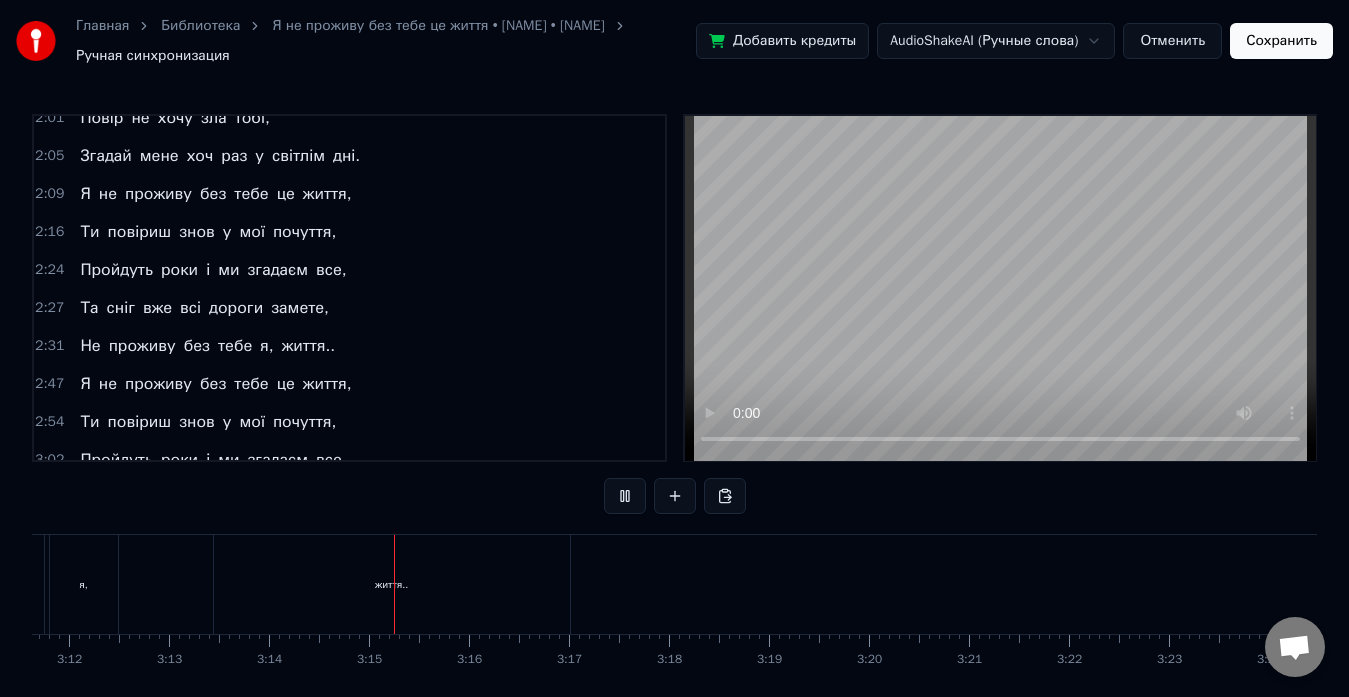 click at bounding box center (625, 496) 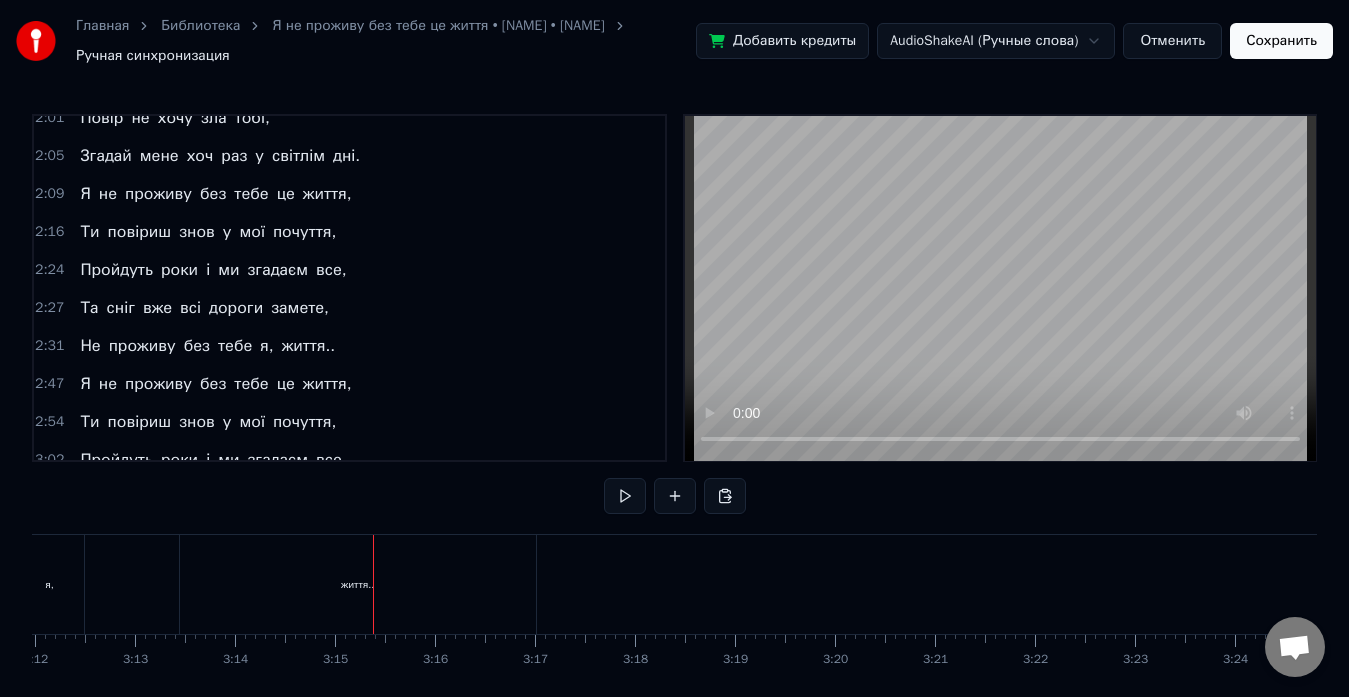 click on "життя.." at bounding box center (358, 584) 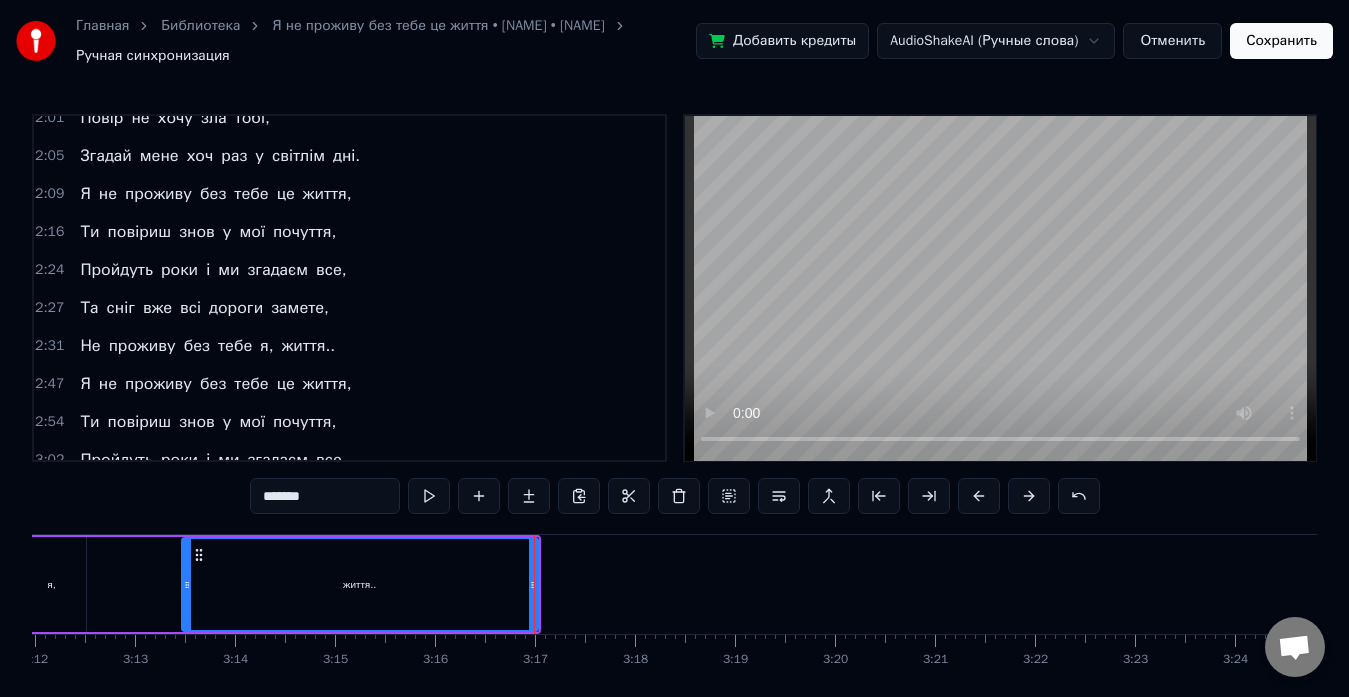 scroll, scrollTop: 88, scrollLeft: 0, axis: vertical 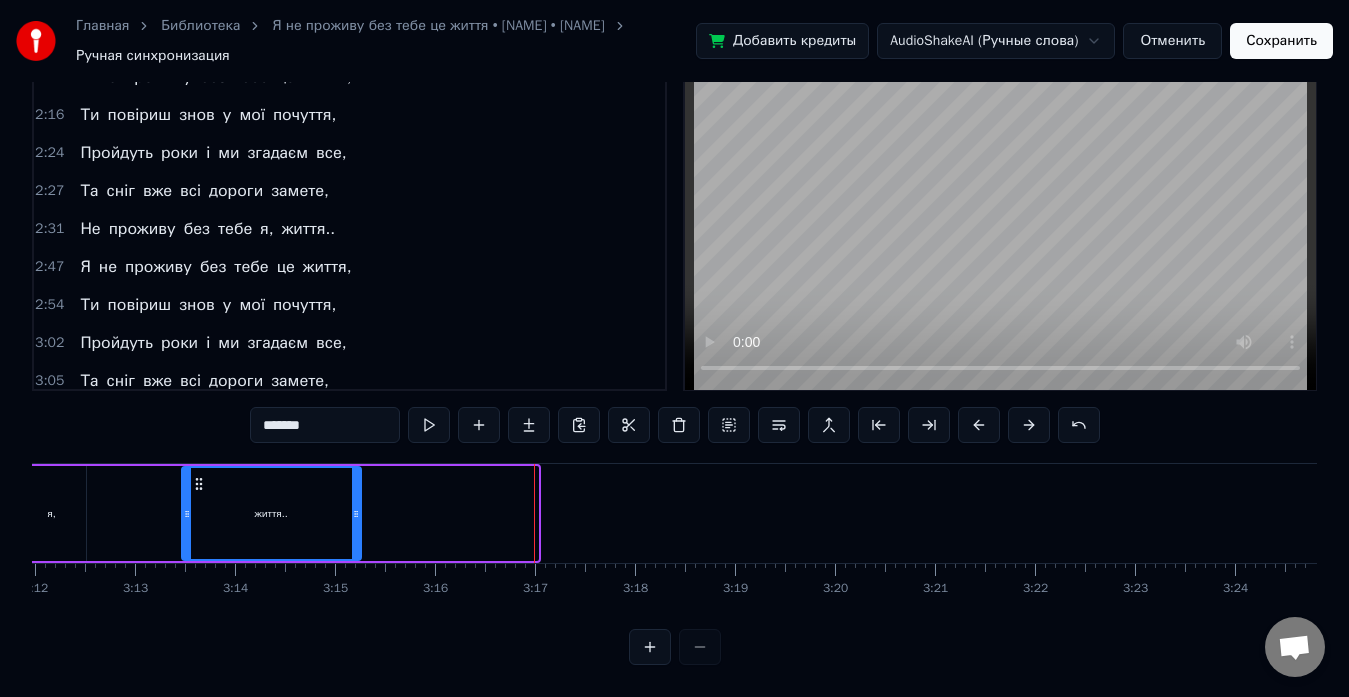 drag, startPoint x: 533, startPoint y: 482, endPoint x: 356, endPoint y: 489, distance: 177.13837 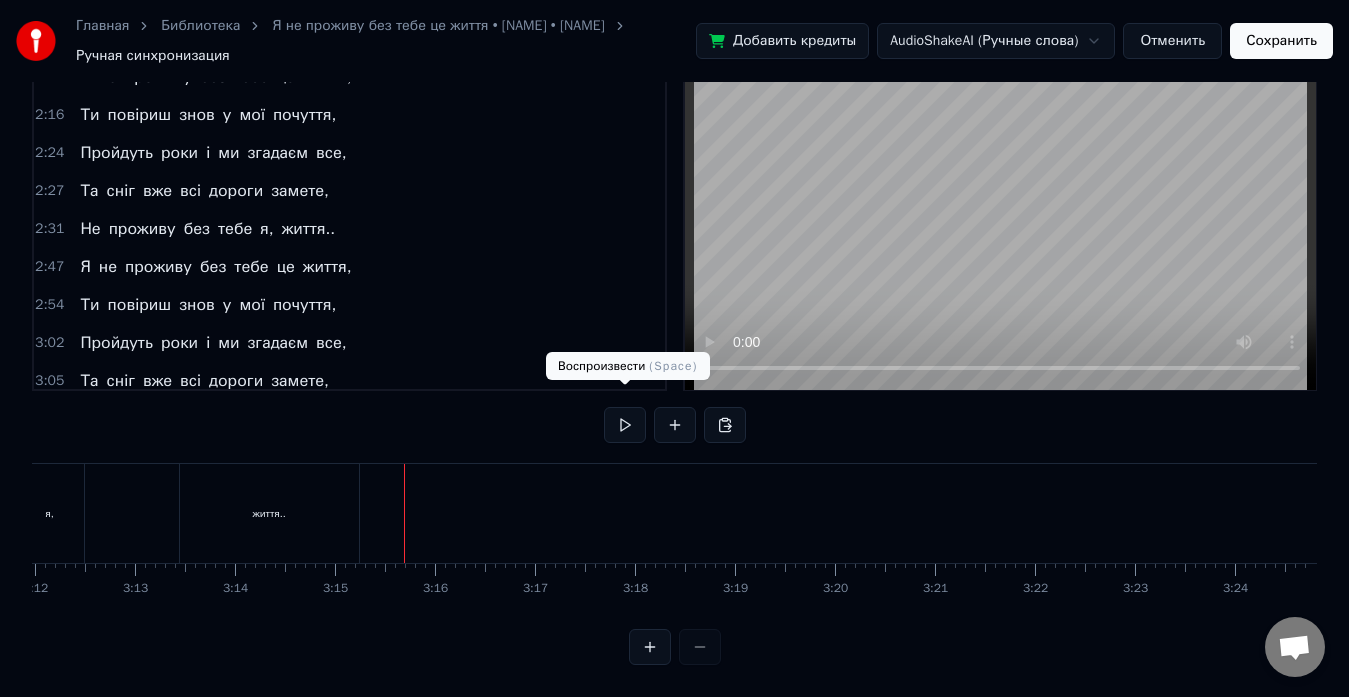 click at bounding box center (625, 425) 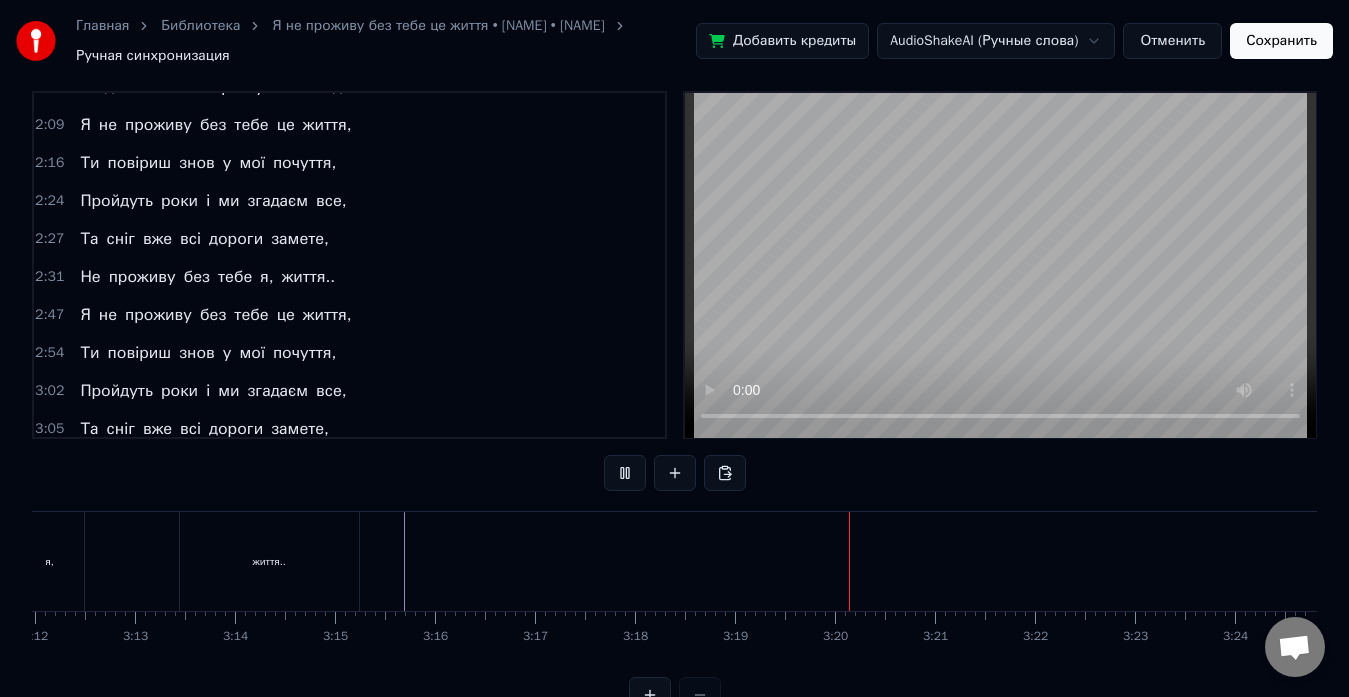 scroll, scrollTop: 21, scrollLeft: 0, axis: vertical 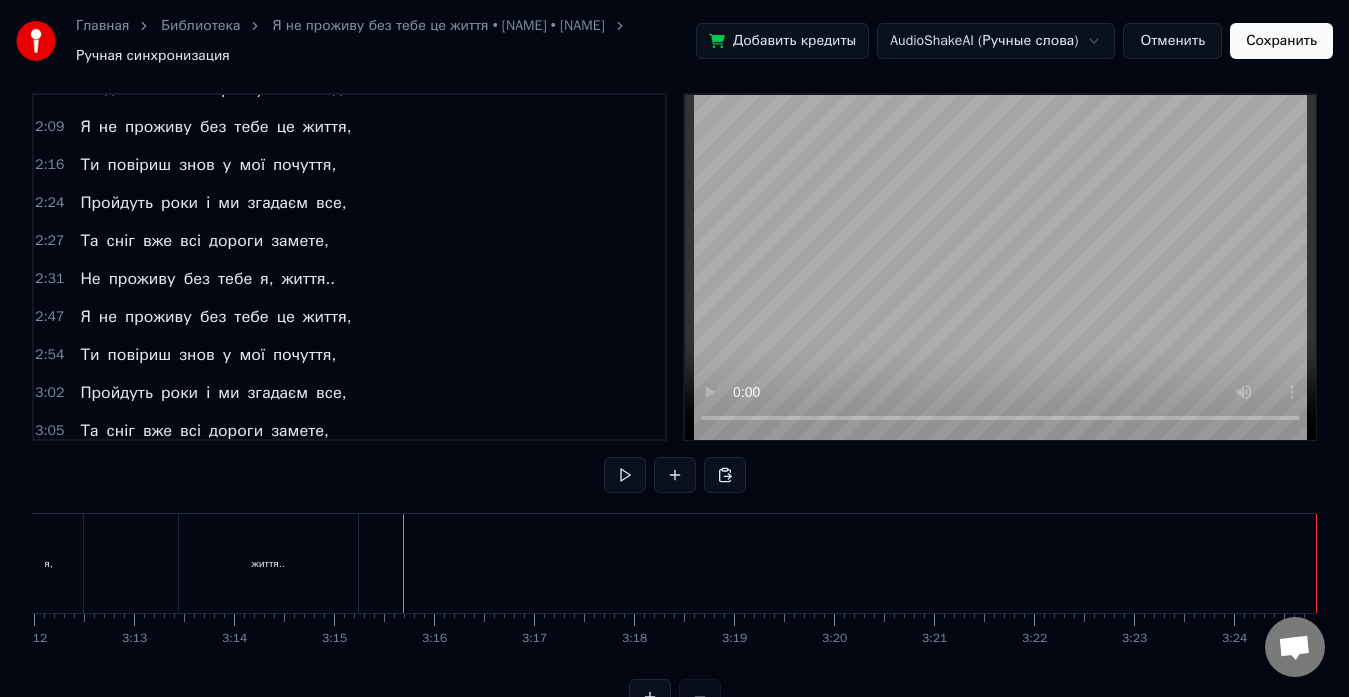 click on "Сохранить" at bounding box center (1281, 41) 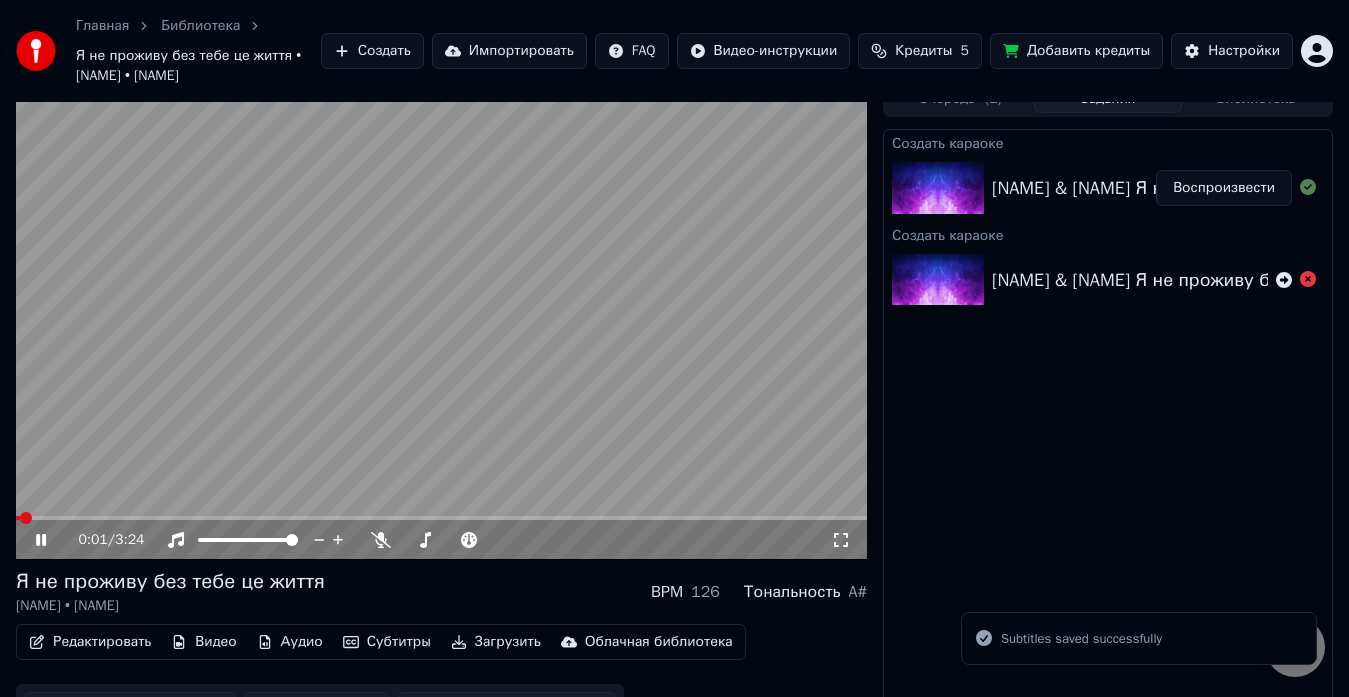 click at bounding box center (441, 320) 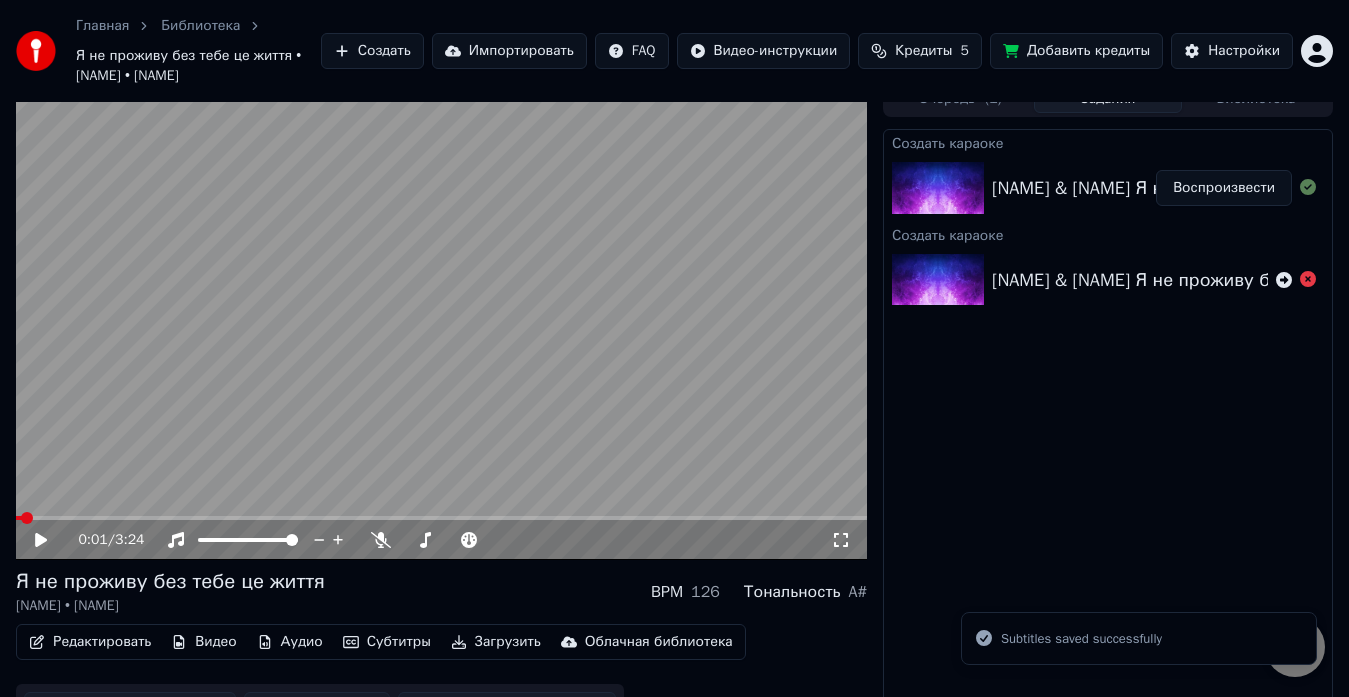 click at bounding box center [441, 320] 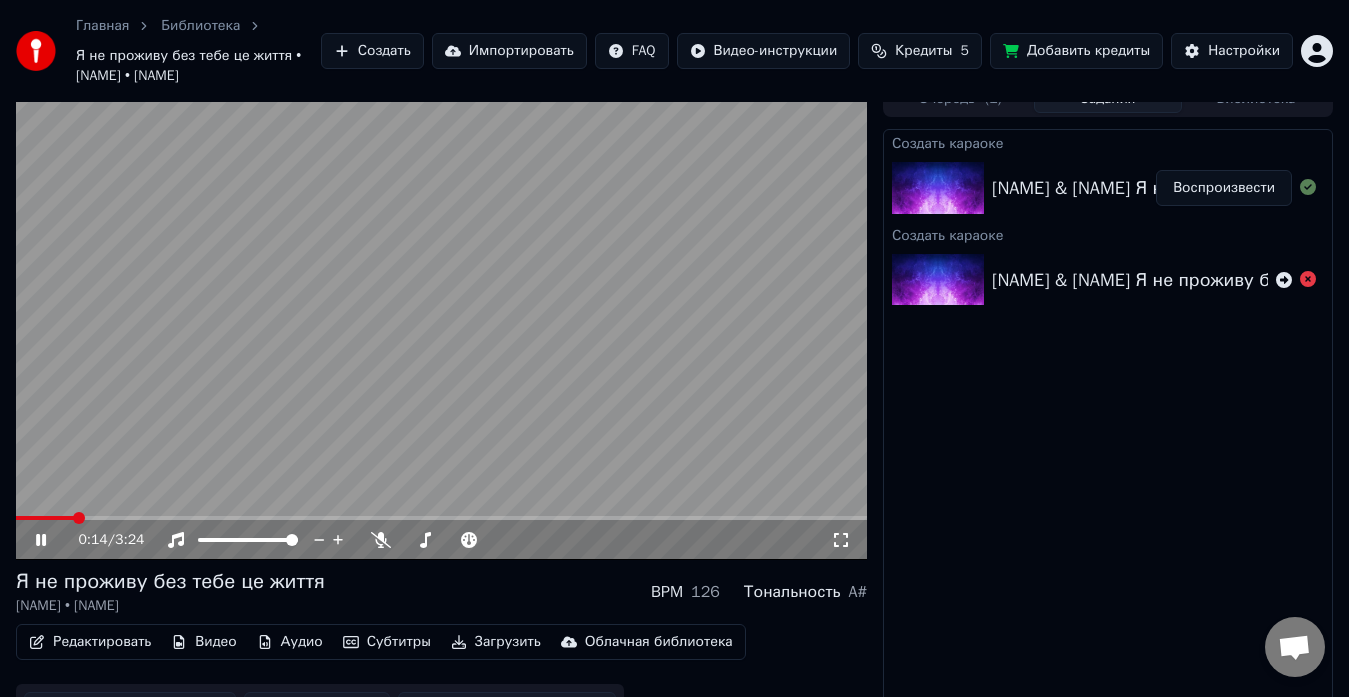 click at bounding box center [441, 518] 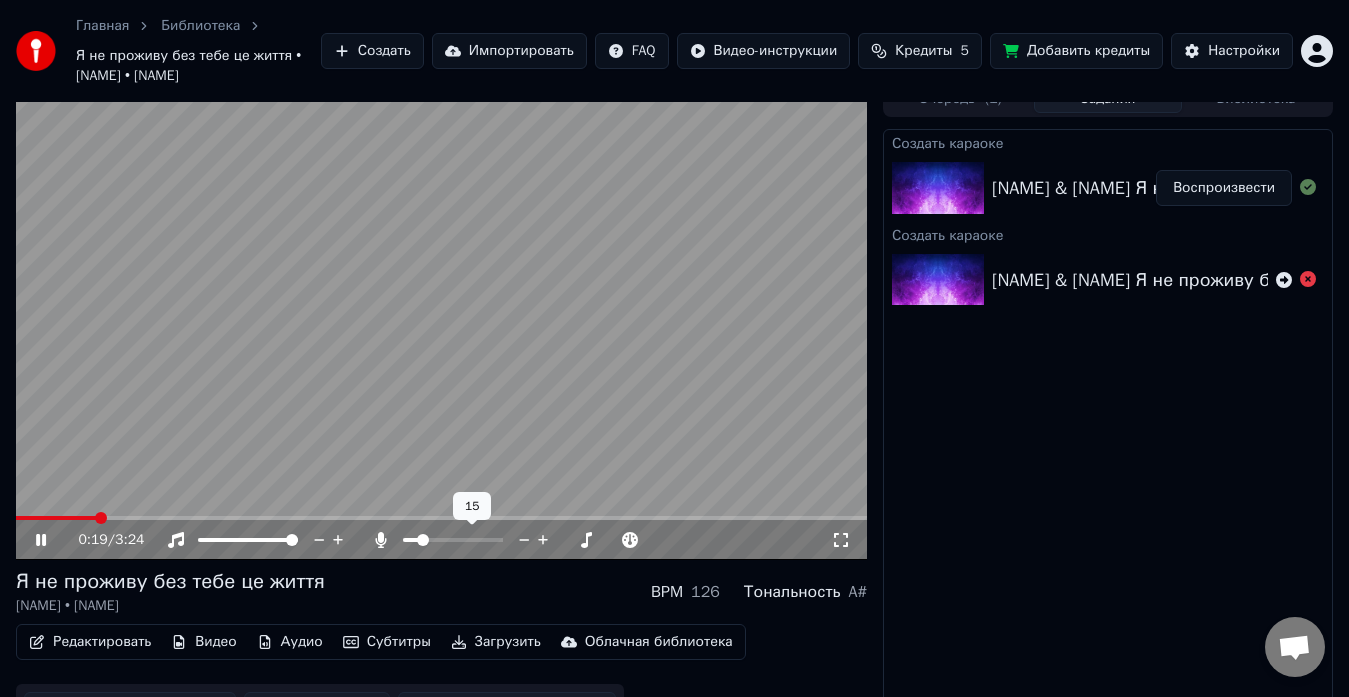 click at bounding box center [423, 540] 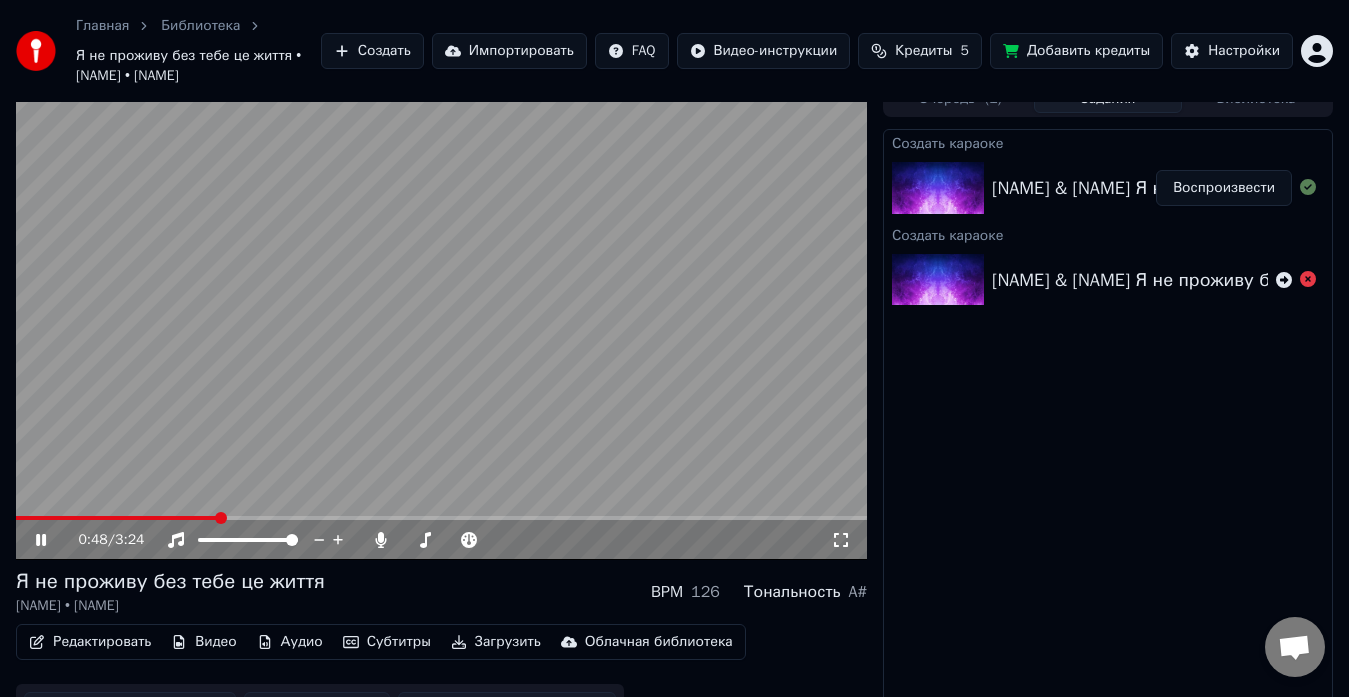 click 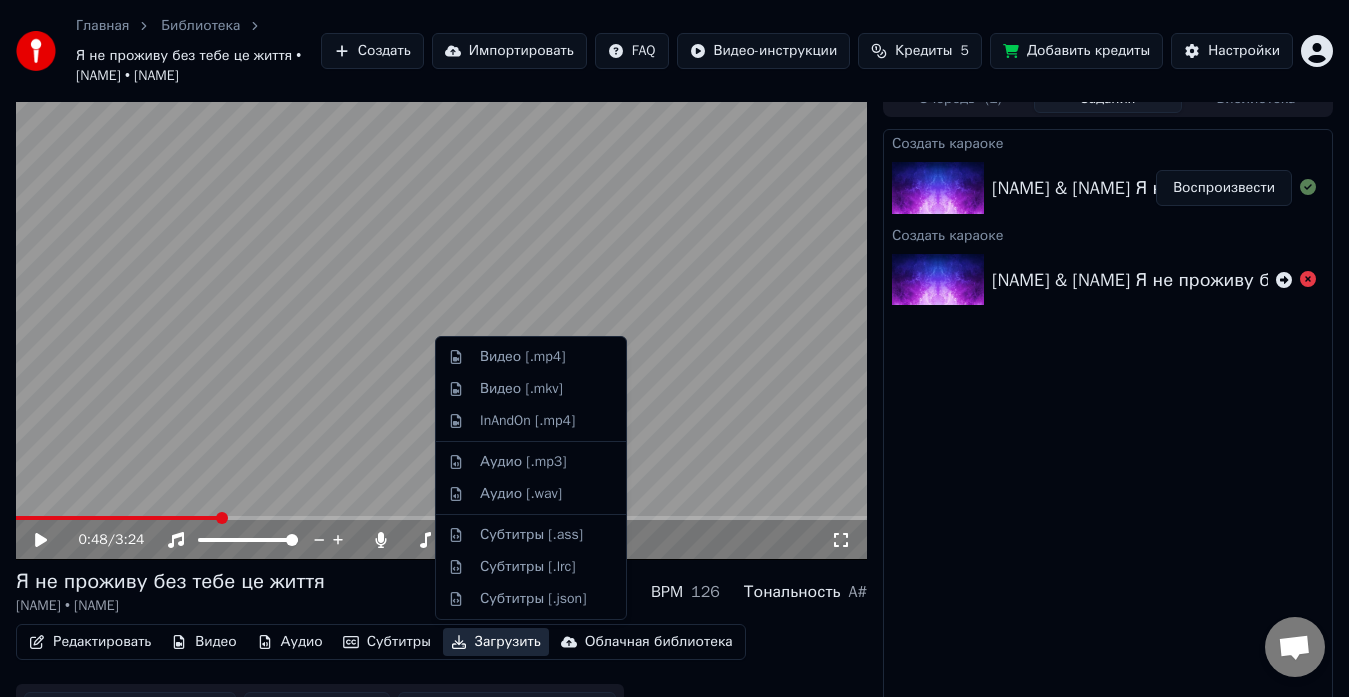 click on "Загрузить" at bounding box center [496, 642] 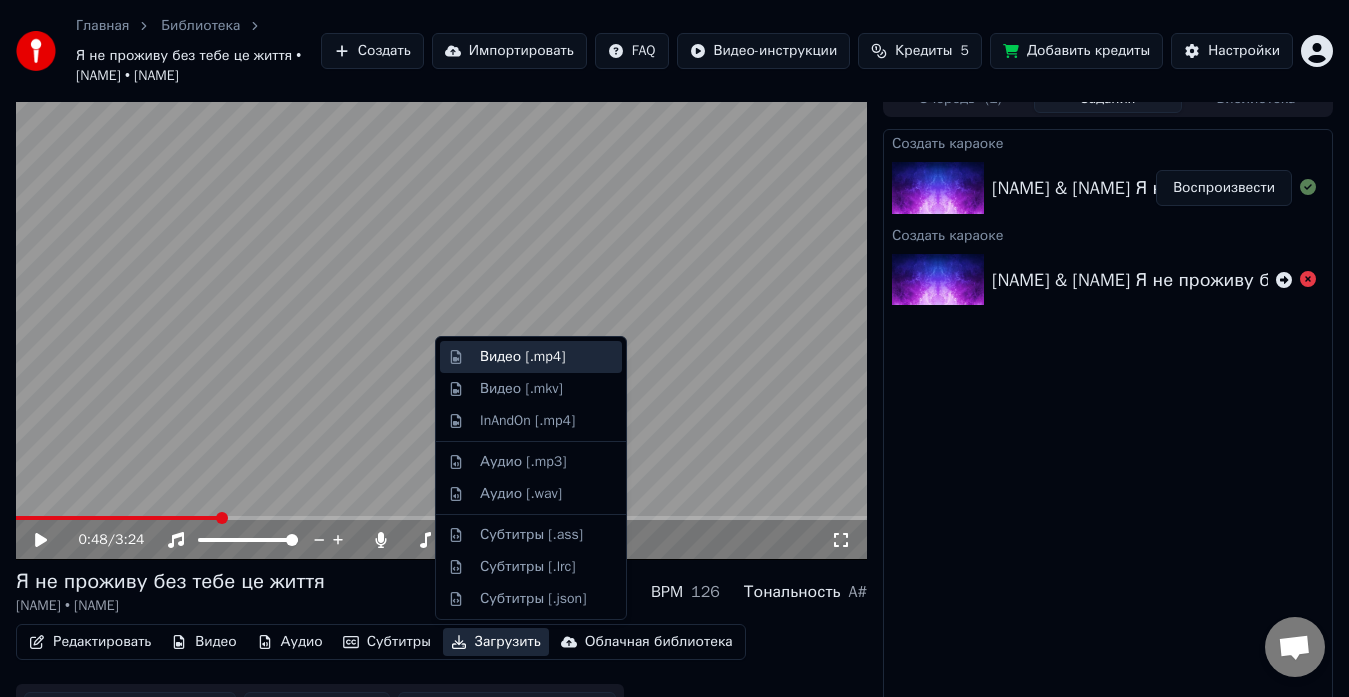 click on "Видео [.mp4]" at bounding box center (522, 357) 